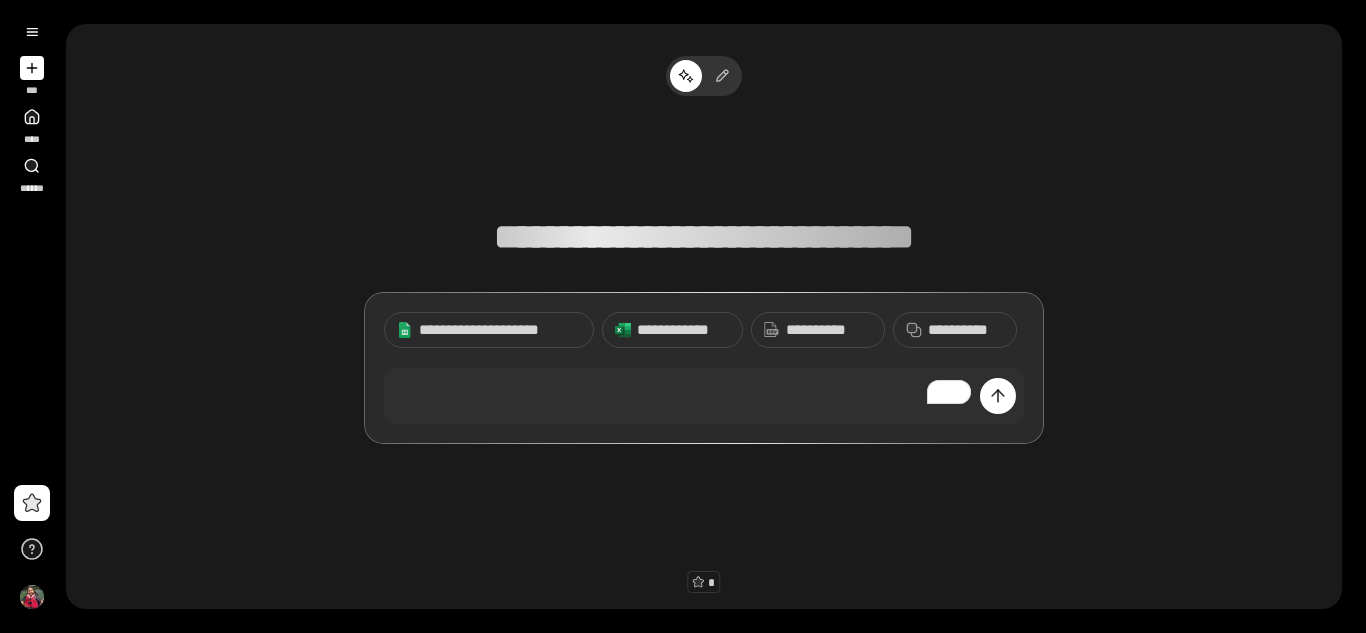 scroll, scrollTop: 0, scrollLeft: 0, axis: both 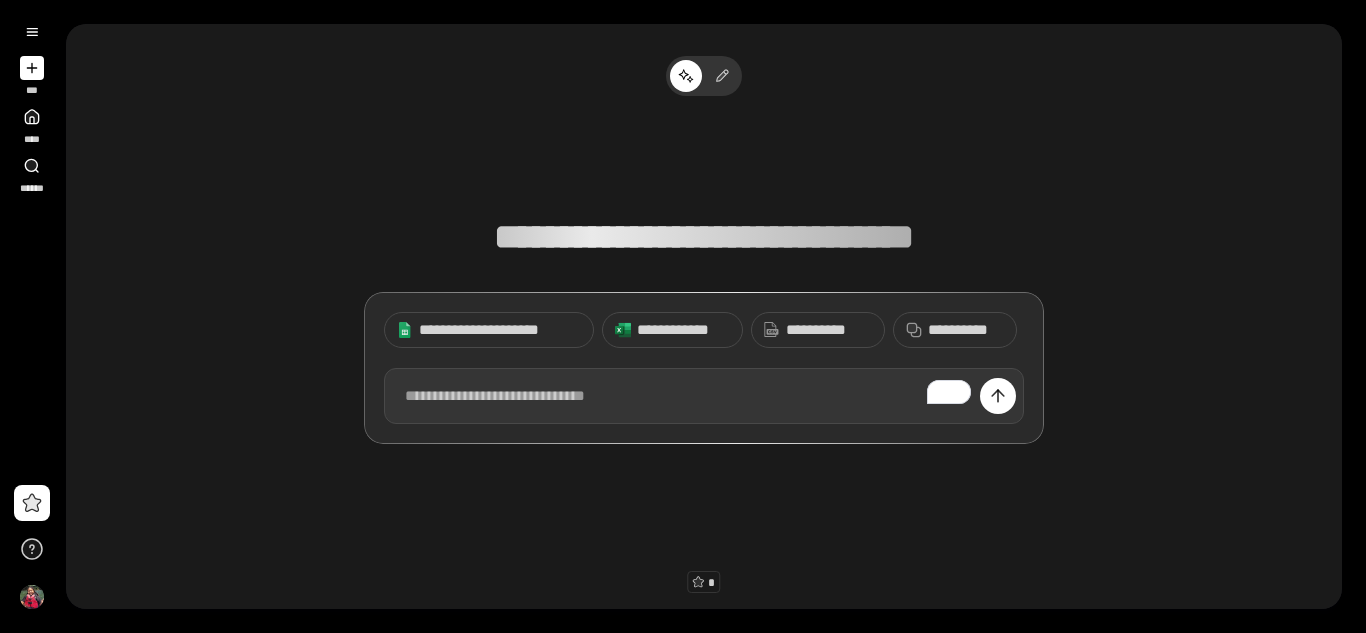 paste 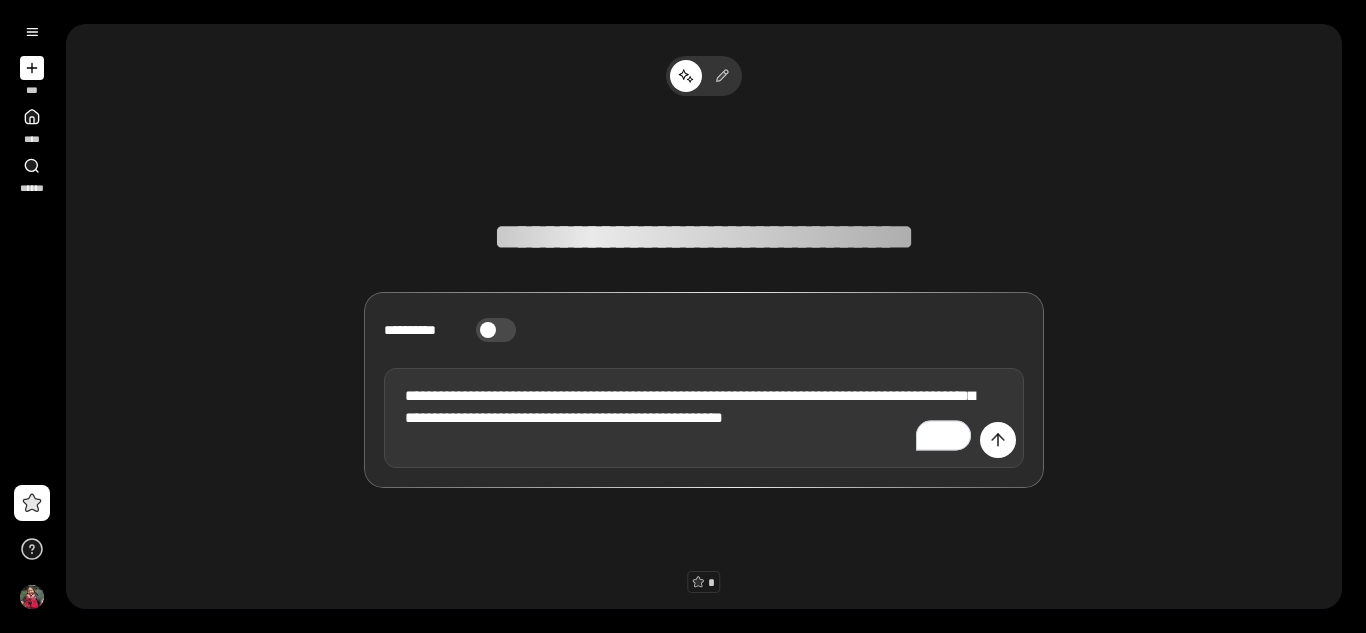 click on "**********" at bounding box center [704, 418] 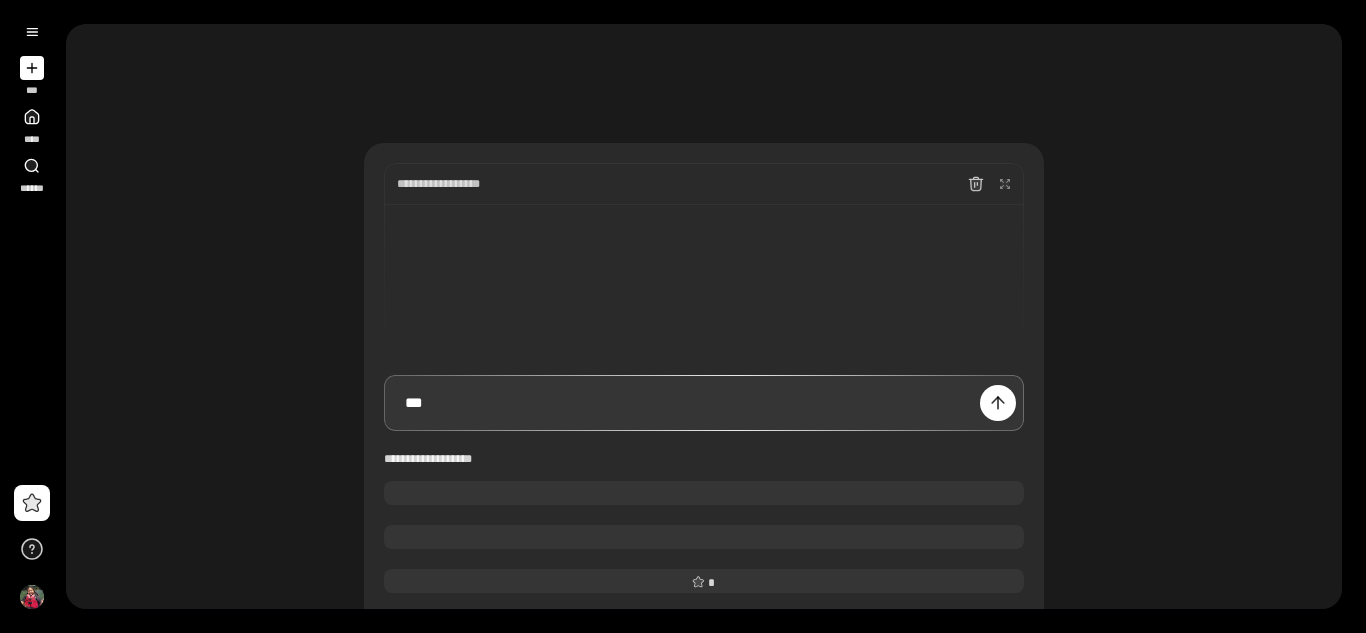 type 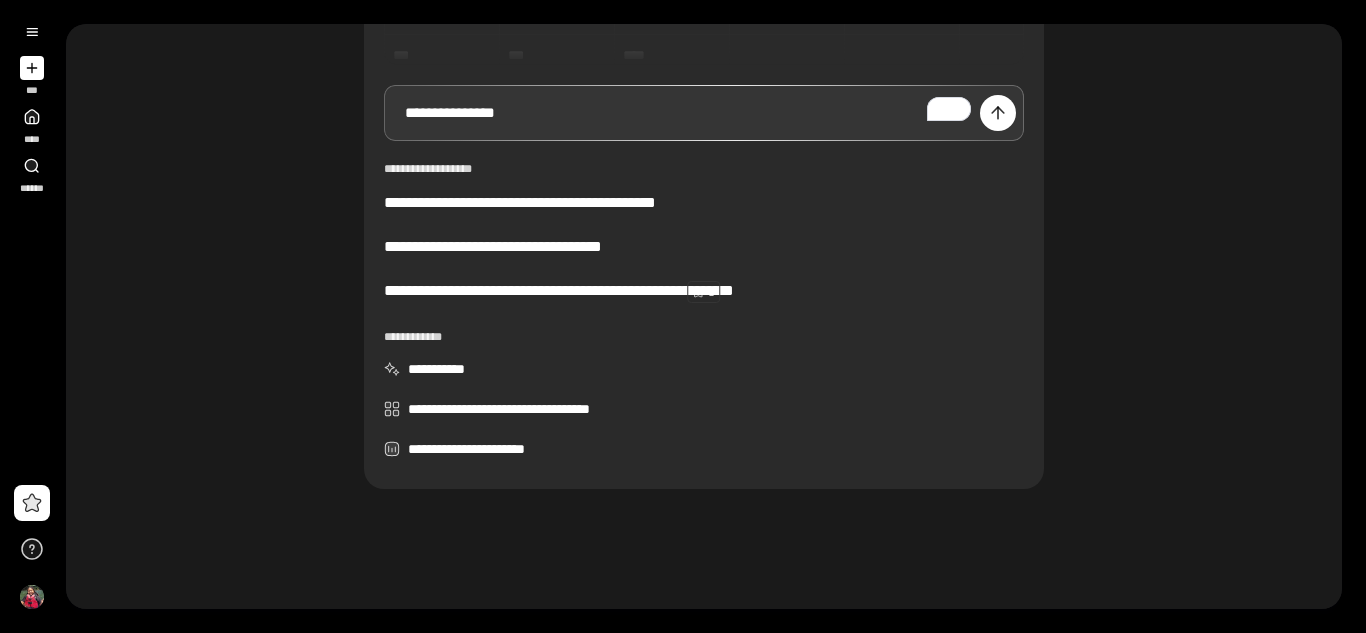scroll, scrollTop: 290, scrollLeft: 0, axis: vertical 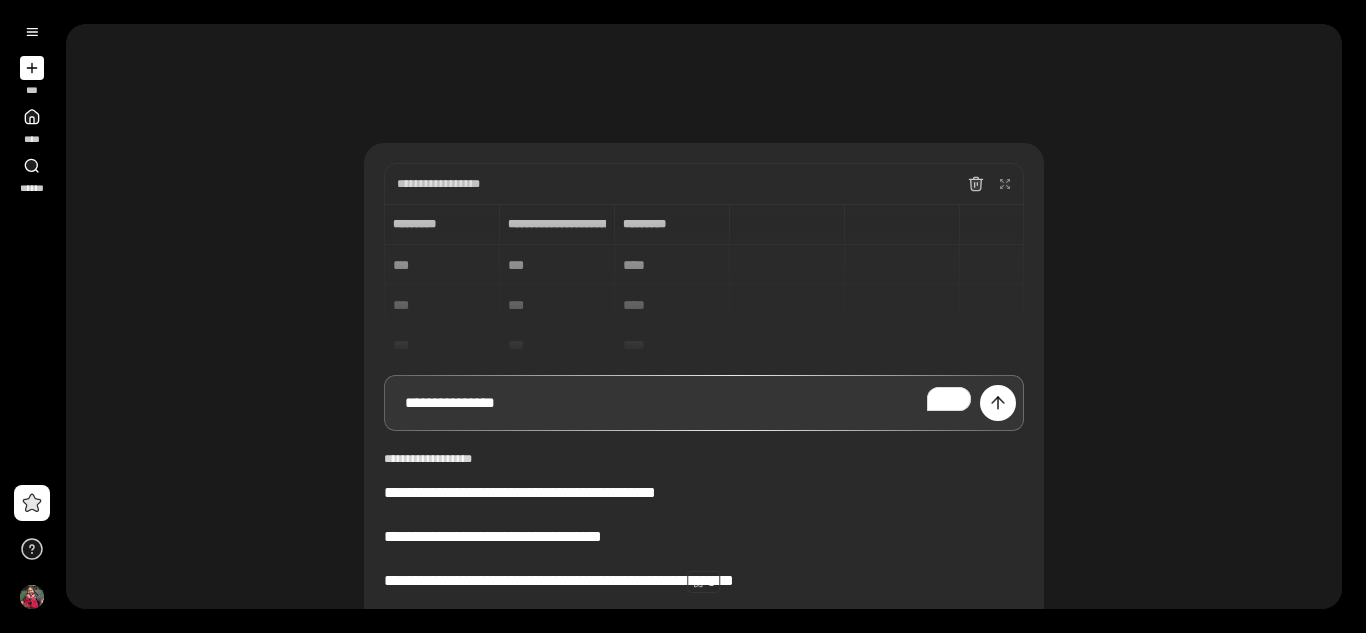 click on "**********" at bounding box center (704, 279) 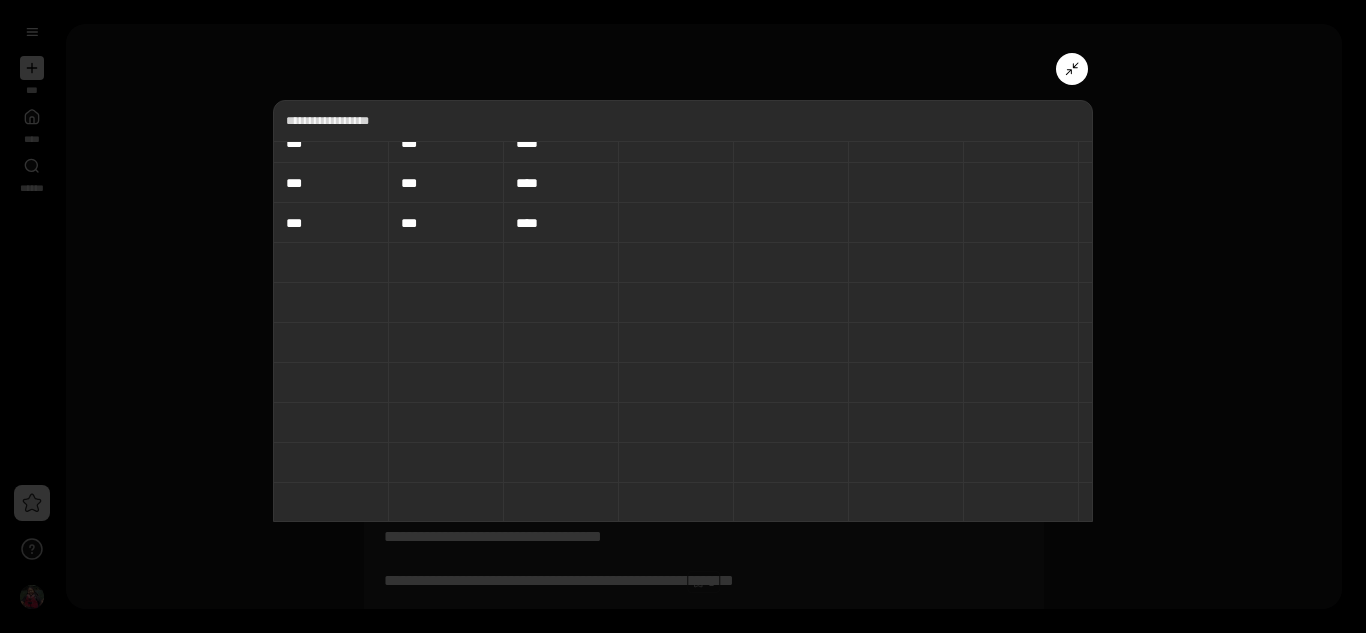 scroll, scrollTop: 336, scrollLeft: 0, axis: vertical 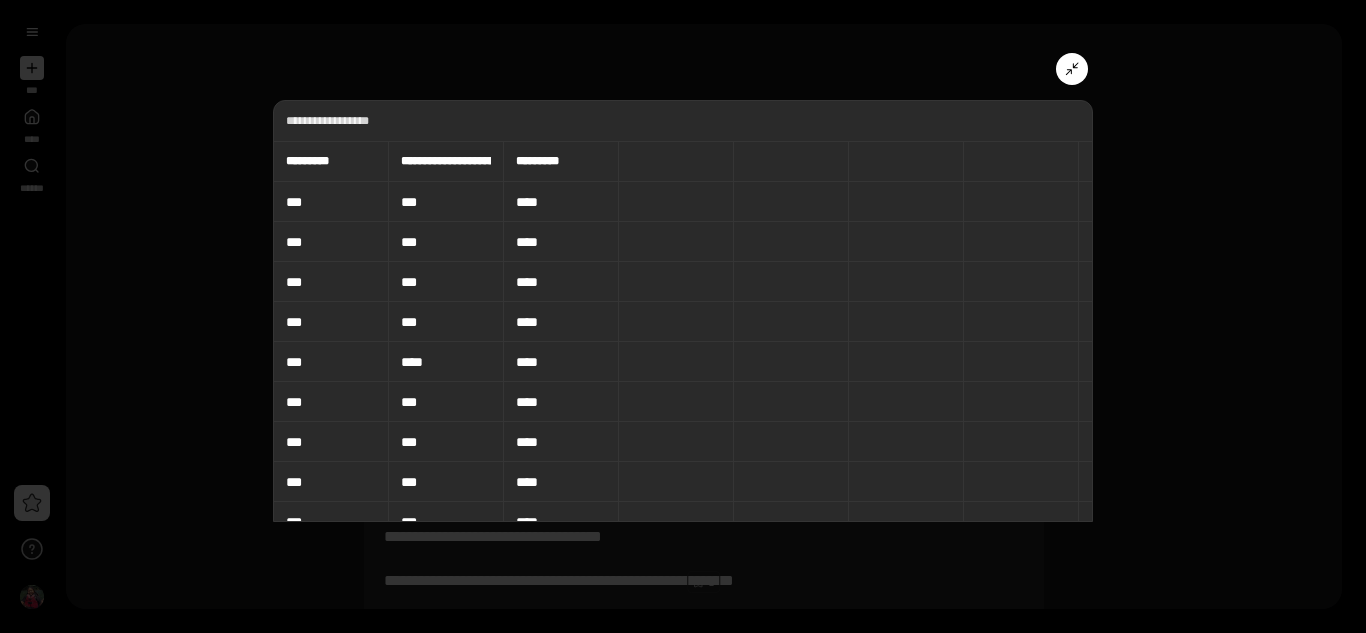 click at bounding box center (683, 316) 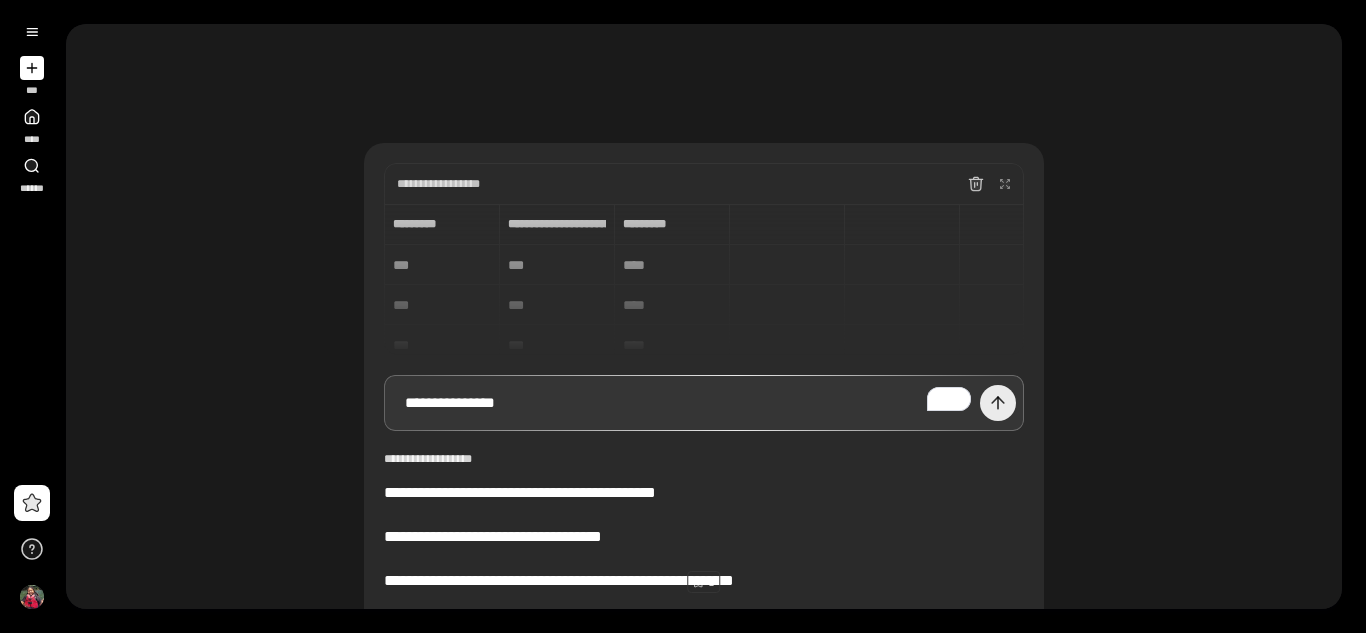 click at bounding box center (998, 403) 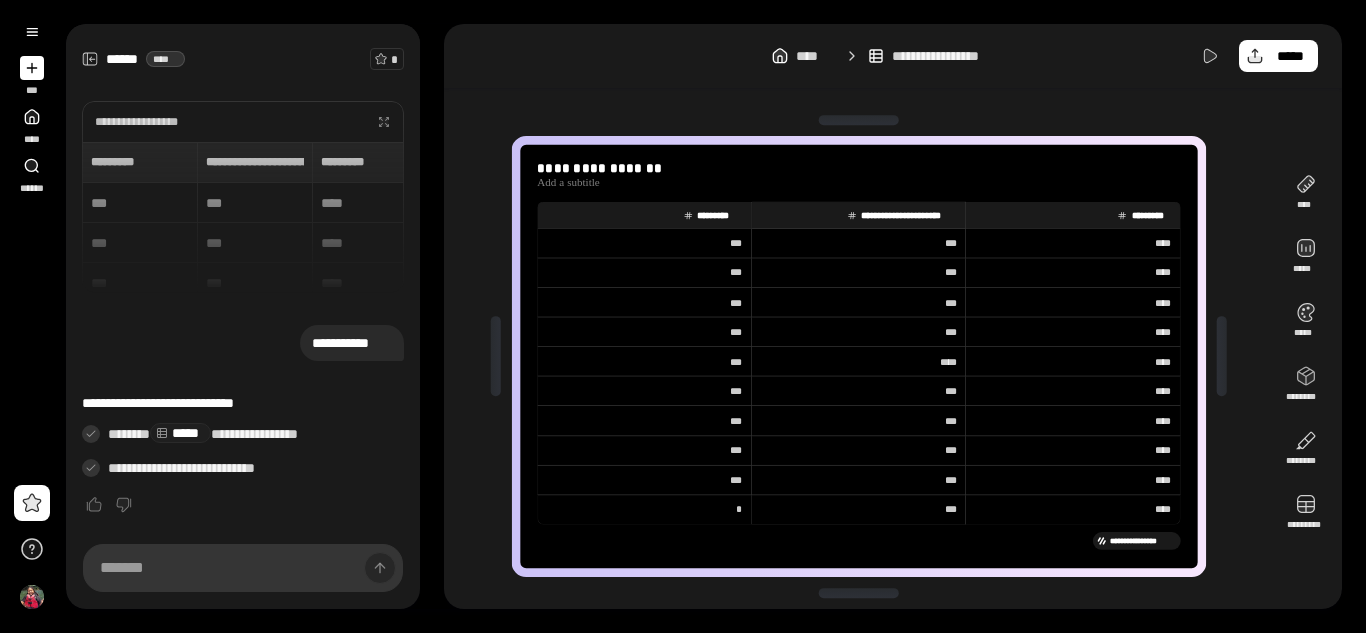 click on "***" at bounding box center (644, 244) 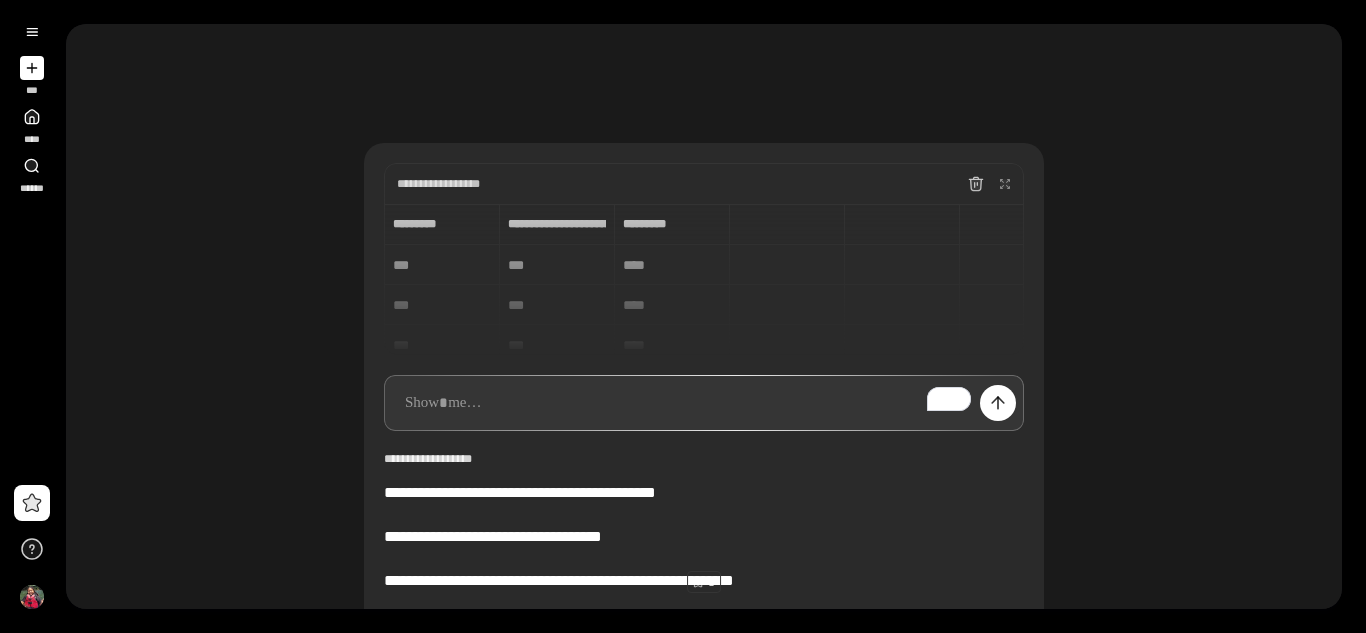 click on "**********" at bounding box center [704, 279] 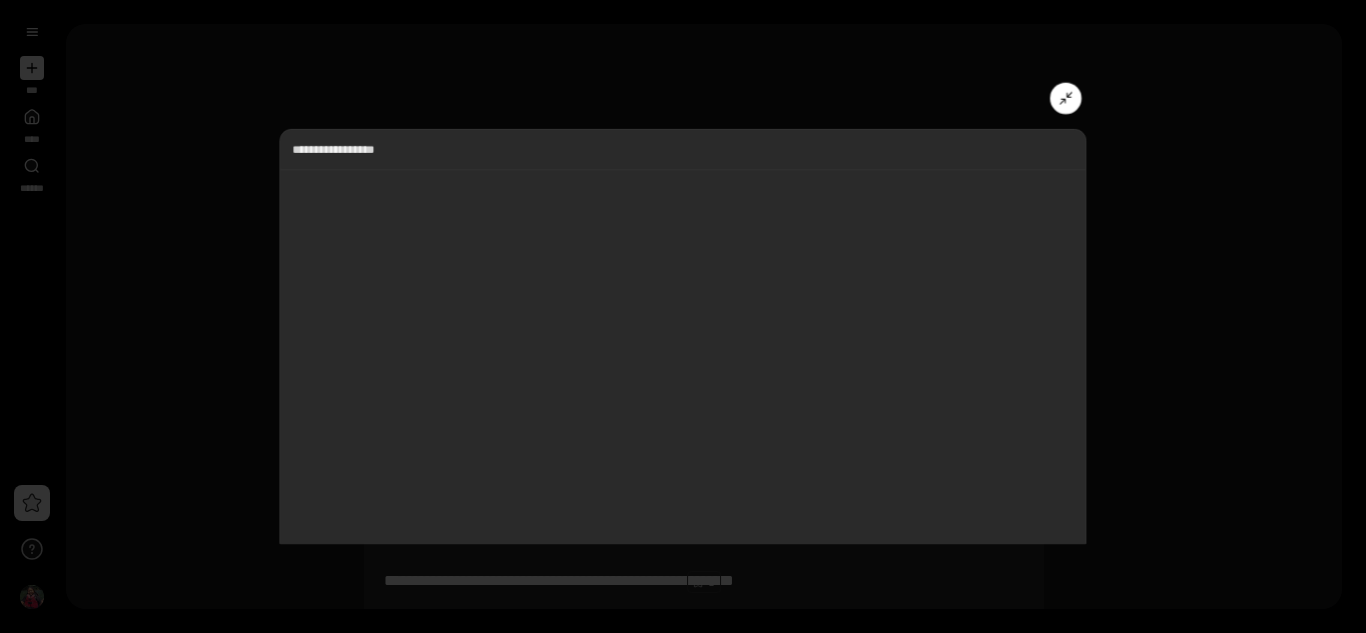 scroll, scrollTop: 15, scrollLeft: 0, axis: vertical 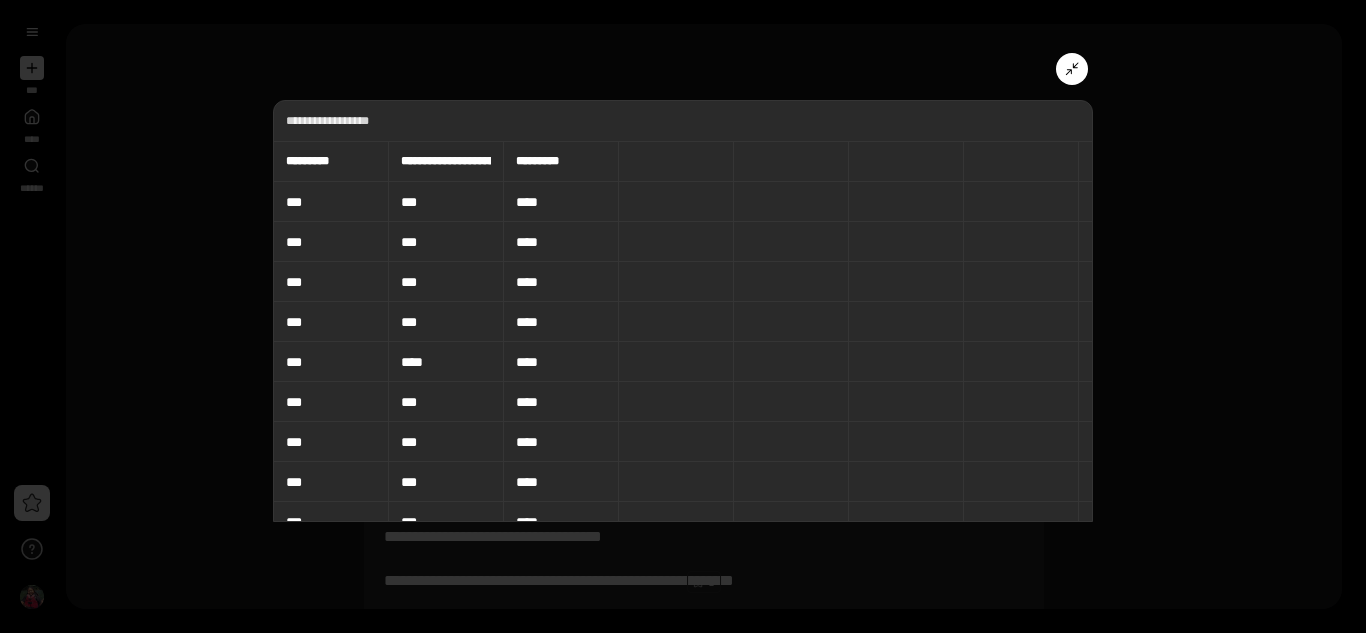click on "***" at bounding box center (331, 202) 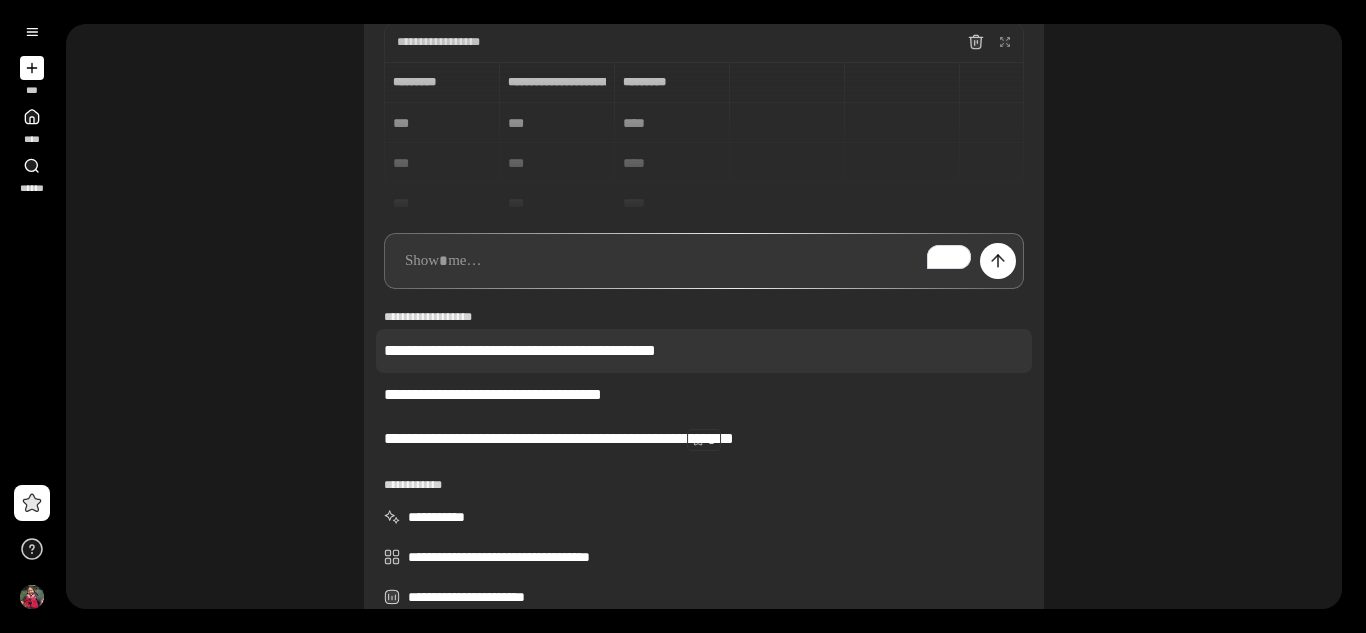 scroll, scrollTop: 143, scrollLeft: 0, axis: vertical 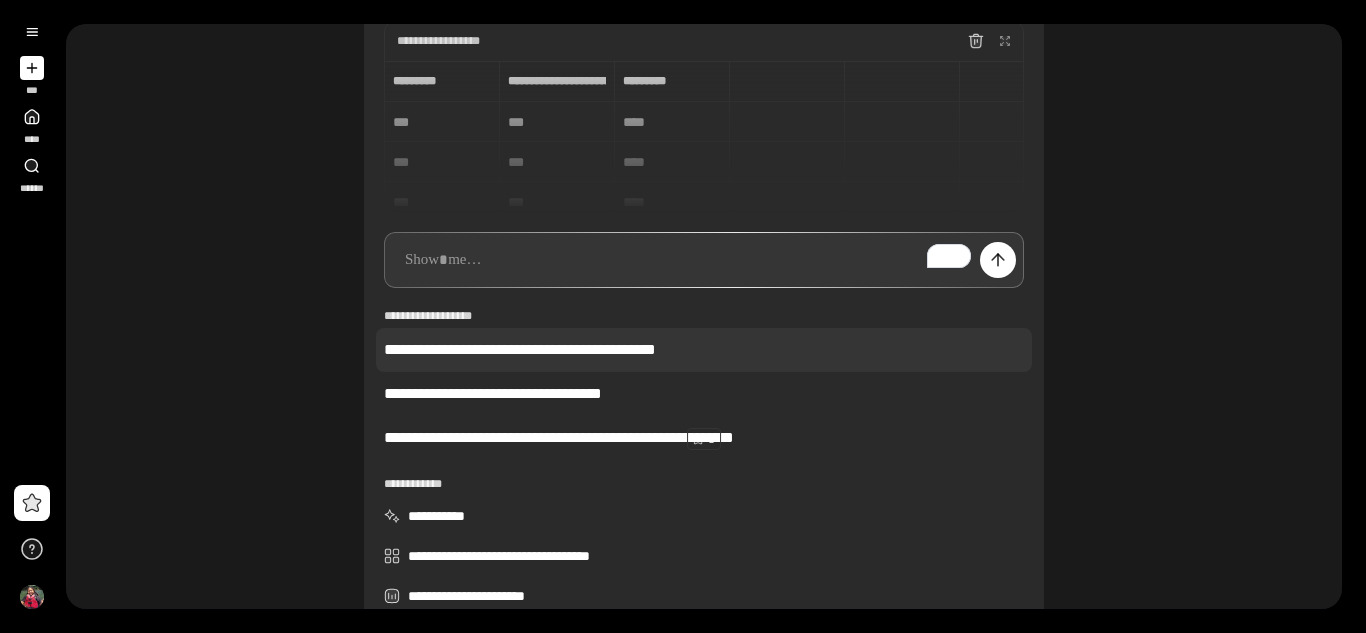 click on "**********" at bounding box center [704, 350] 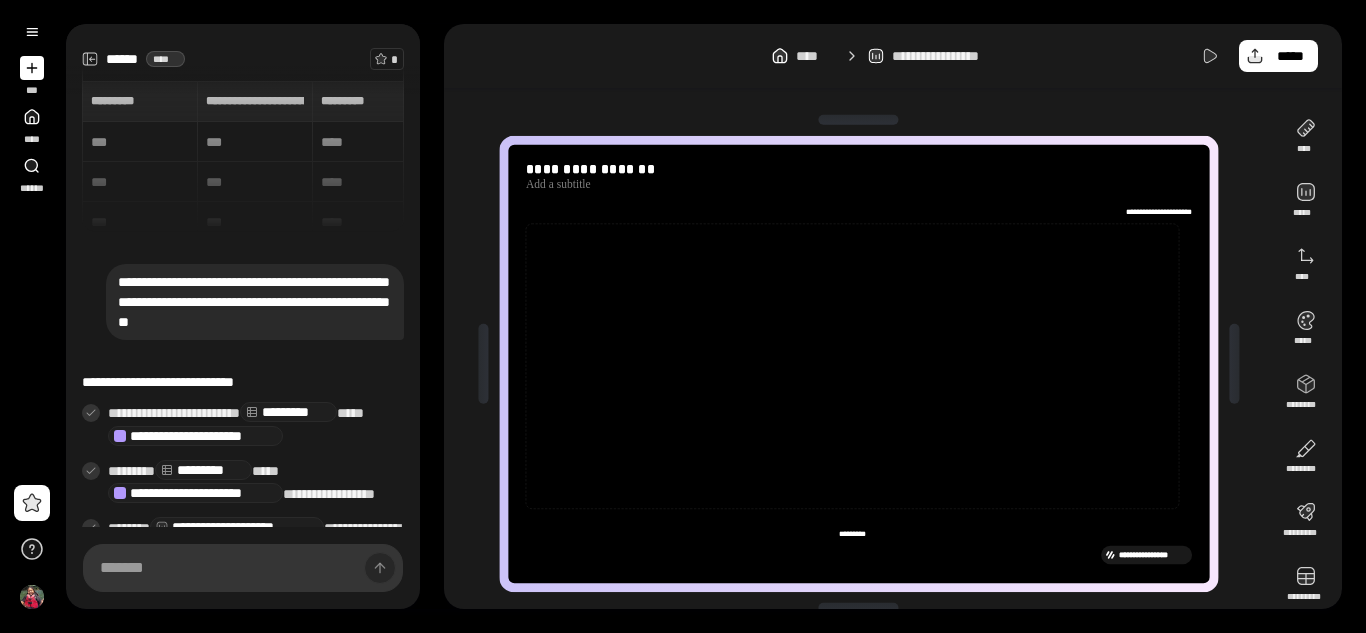 scroll, scrollTop: 117, scrollLeft: 0, axis: vertical 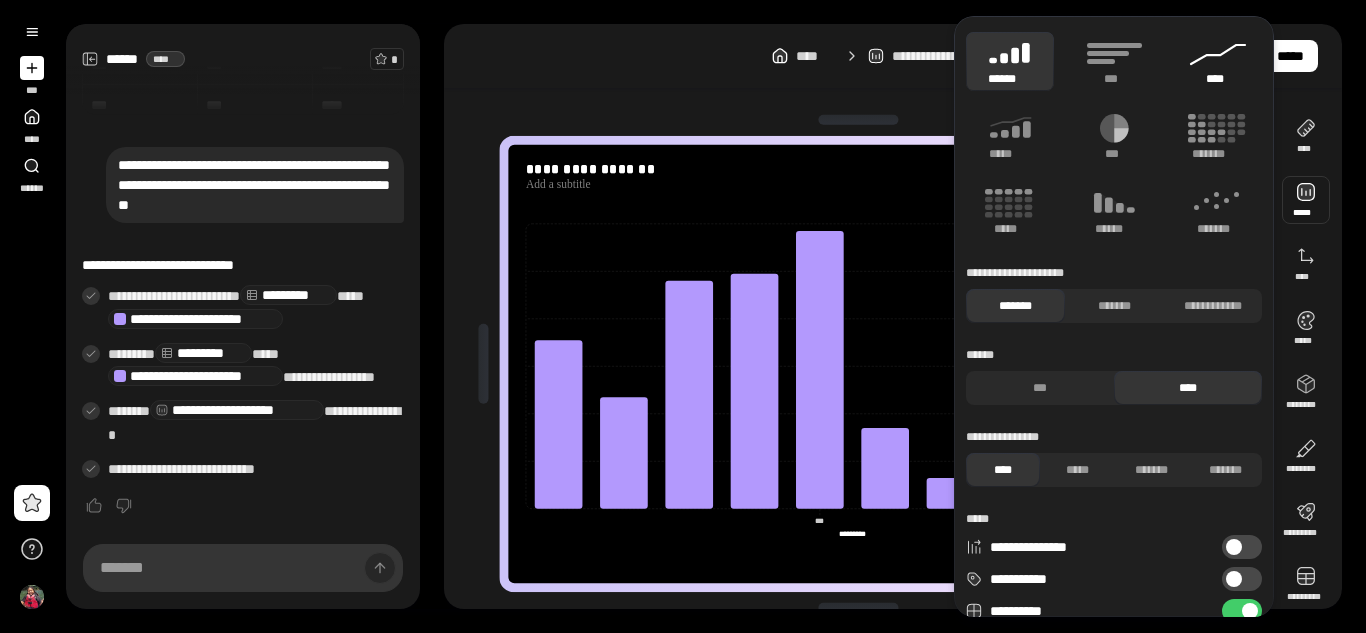 click 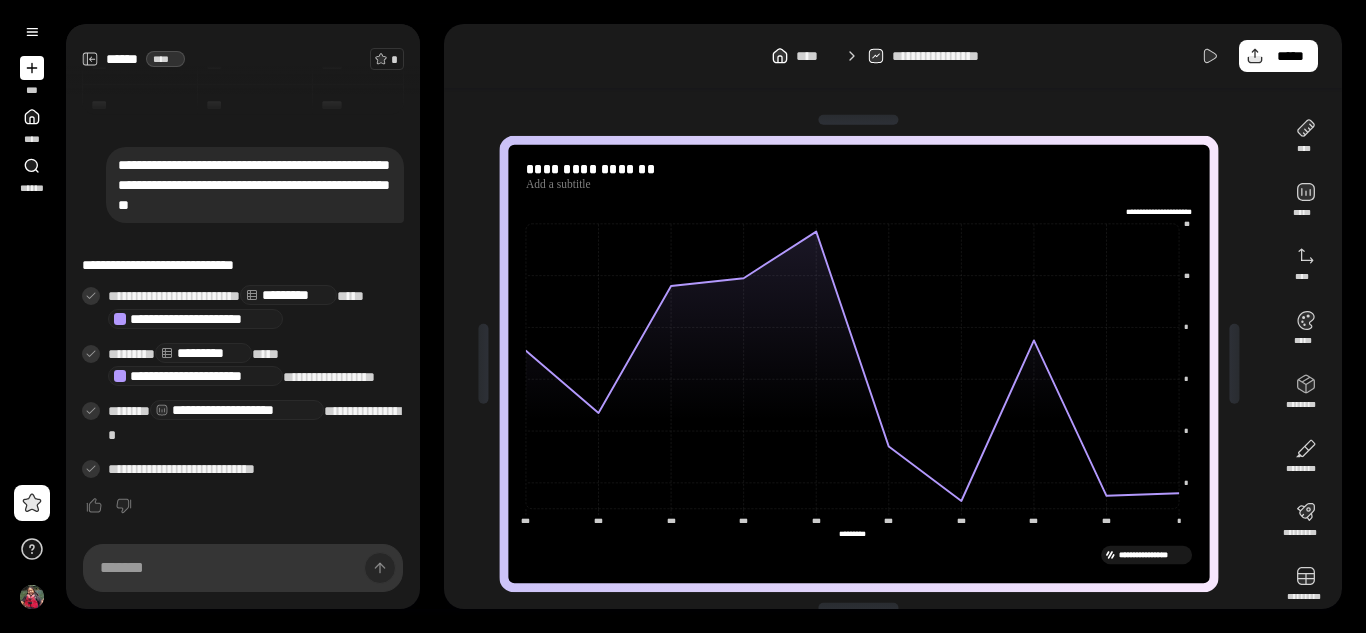 click on "**********" at bounding box center [893, 56] 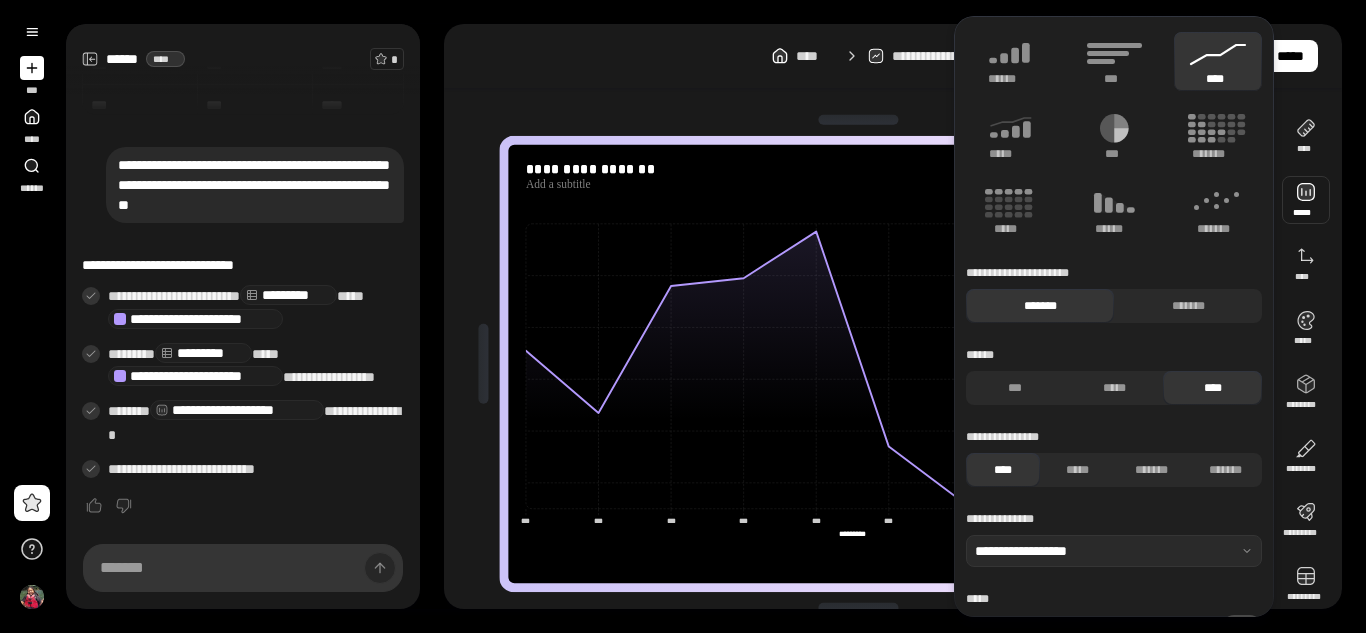 click 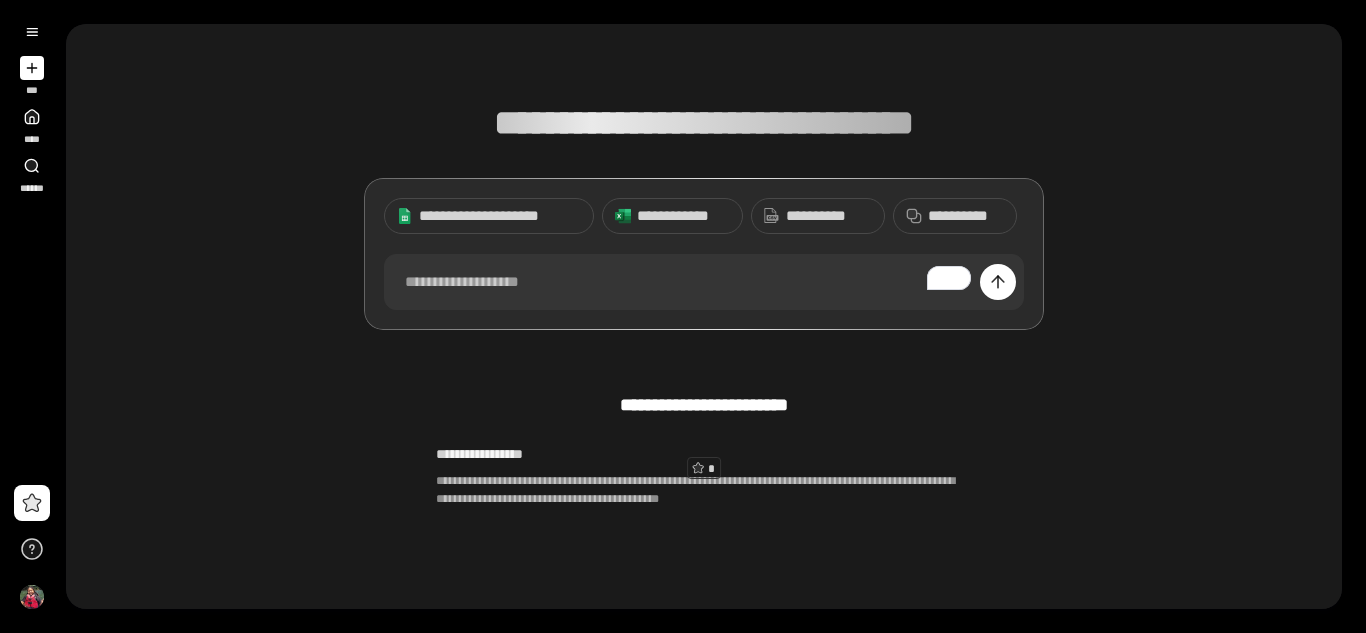 scroll, scrollTop: 122, scrollLeft: 0, axis: vertical 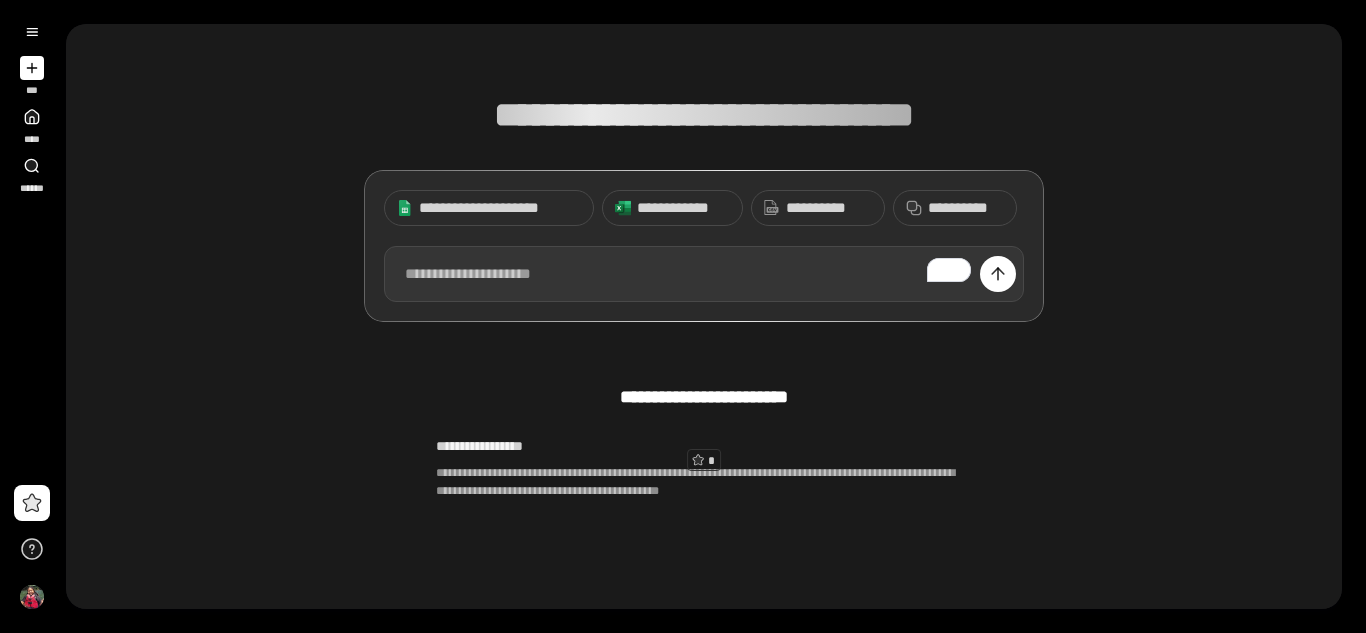 paste 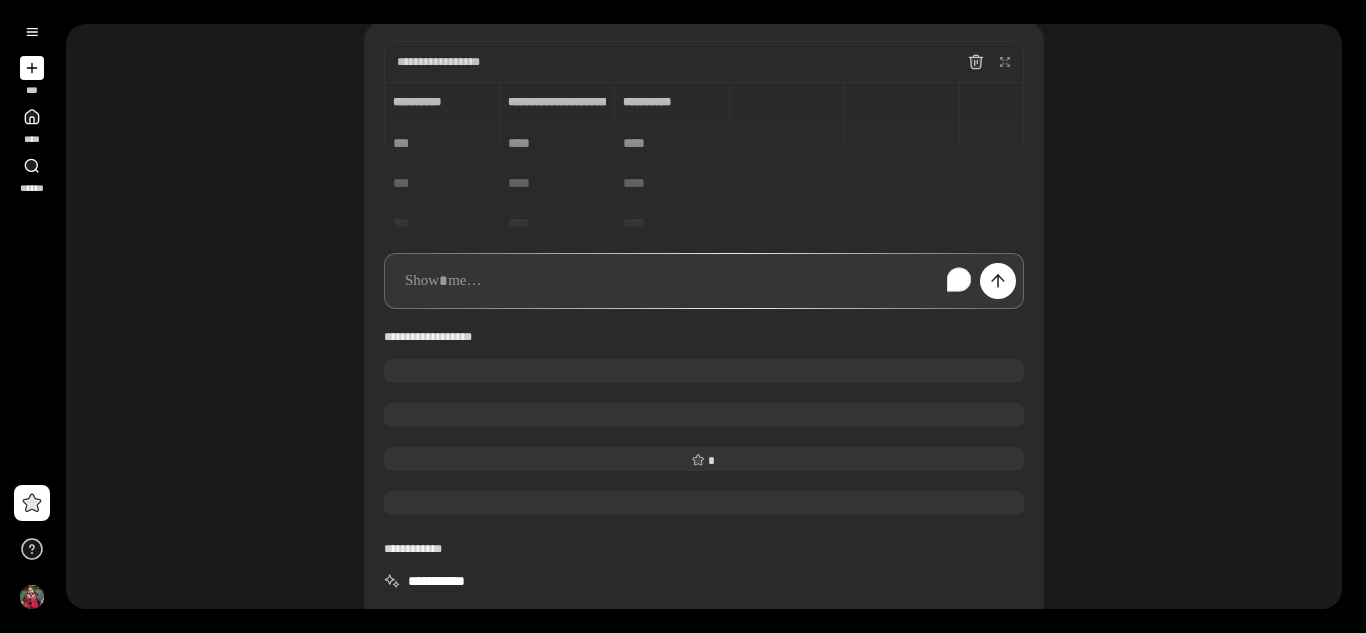 scroll, scrollTop: 0, scrollLeft: 0, axis: both 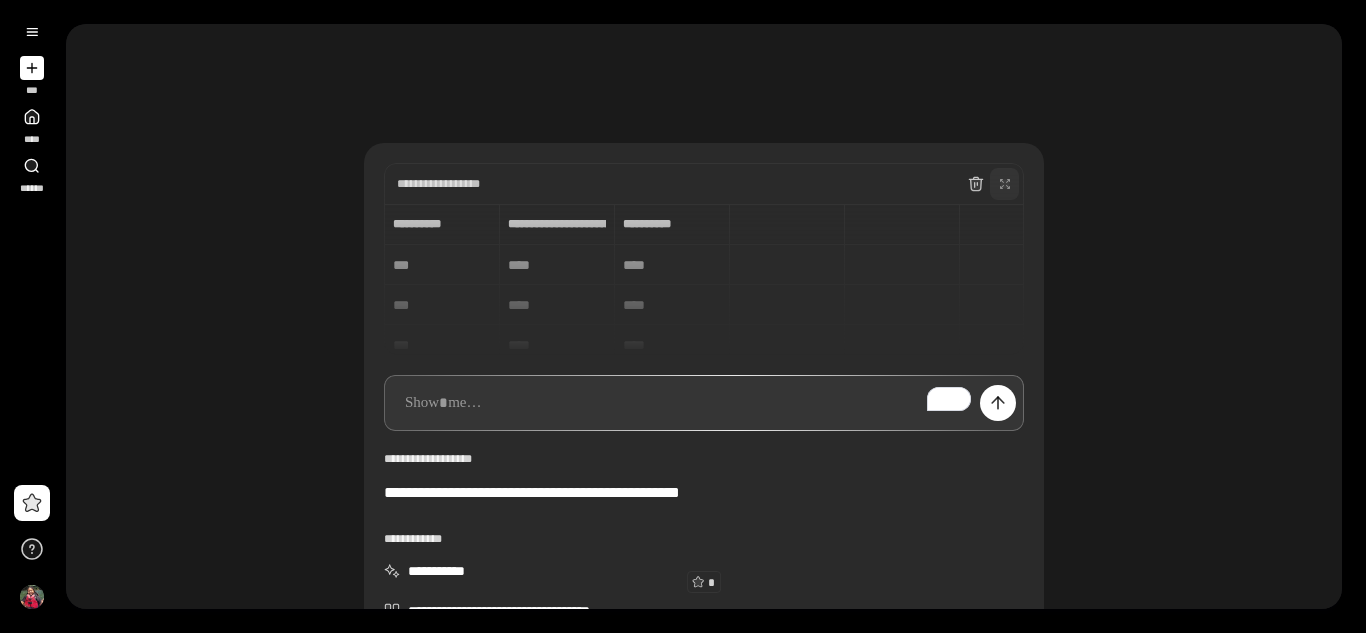 click 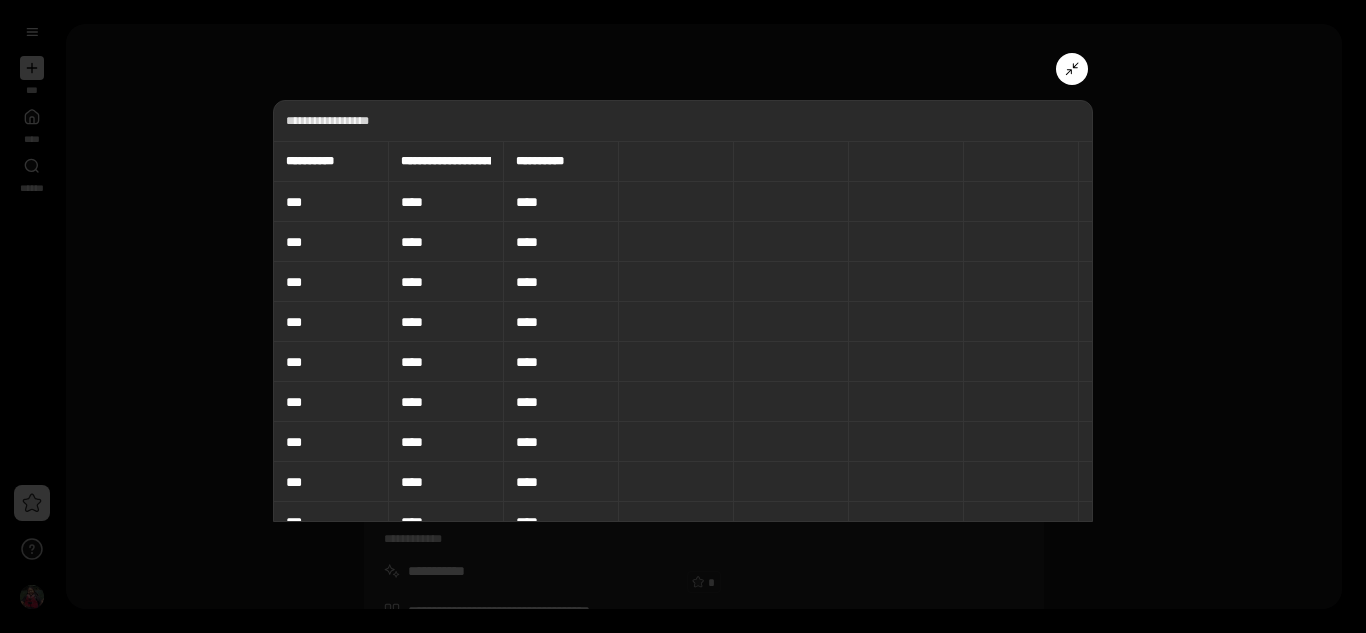 click on "****" at bounding box center (561, 202) 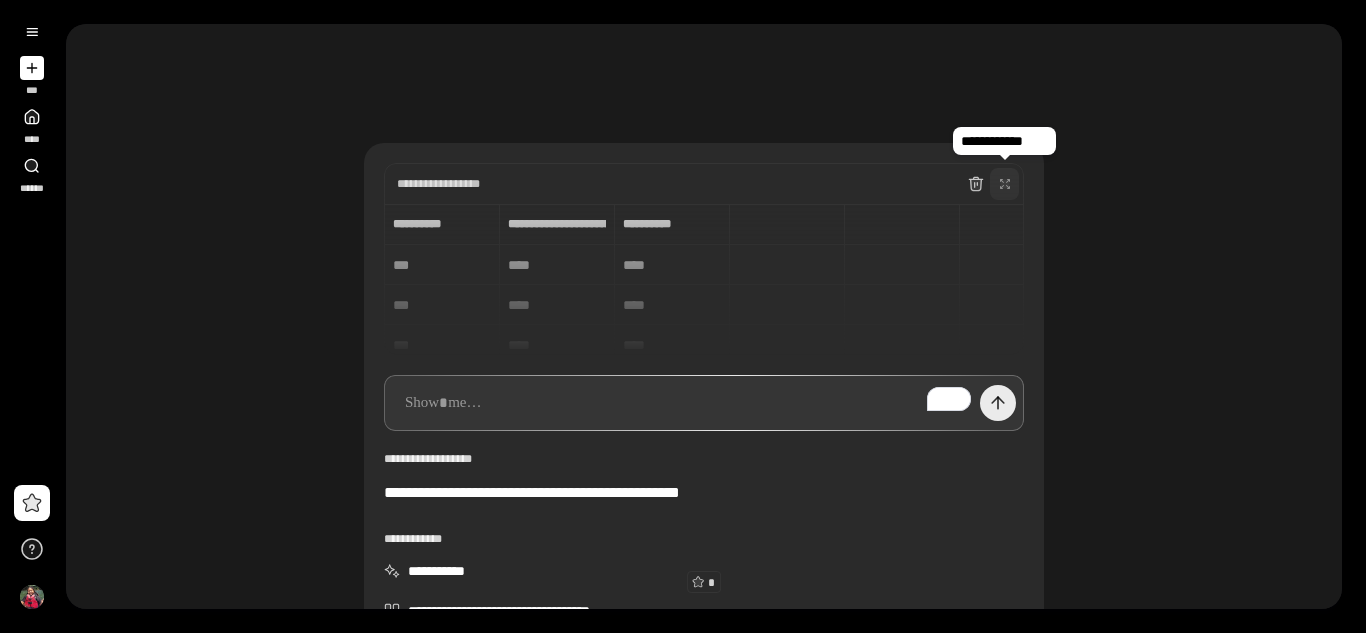 click at bounding box center [998, 403] 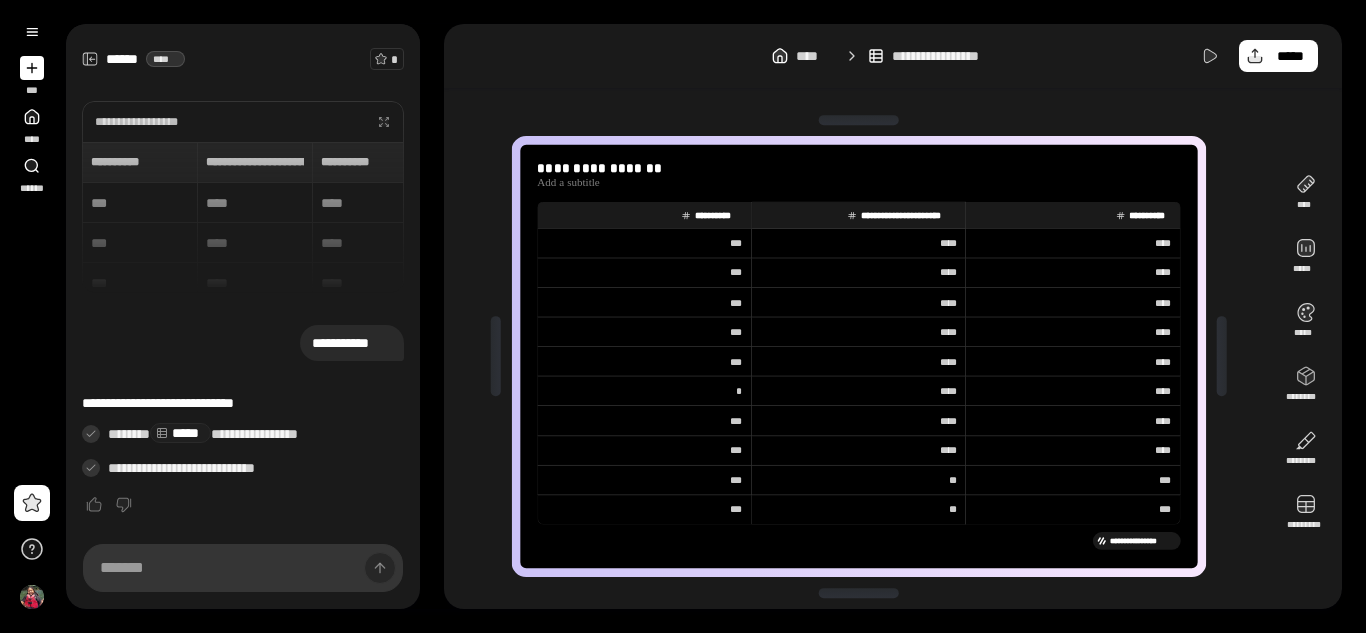 click on "*****" at bounding box center (180, 433) 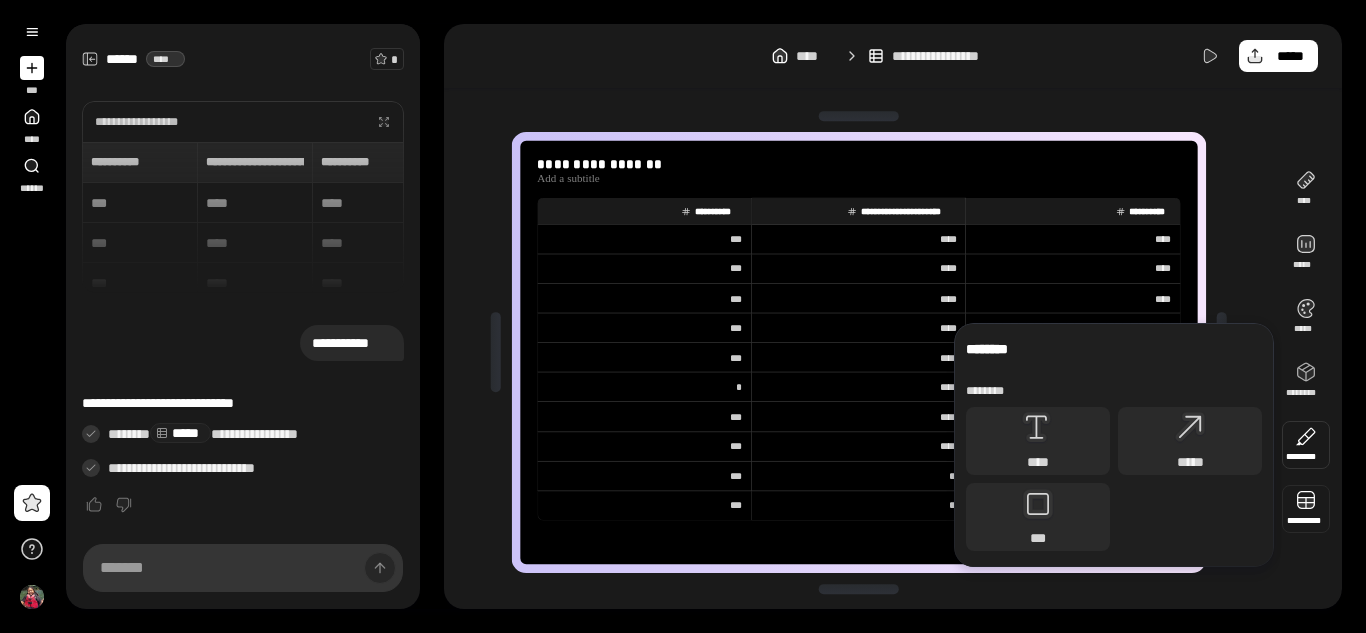 click at bounding box center (1306, 509) 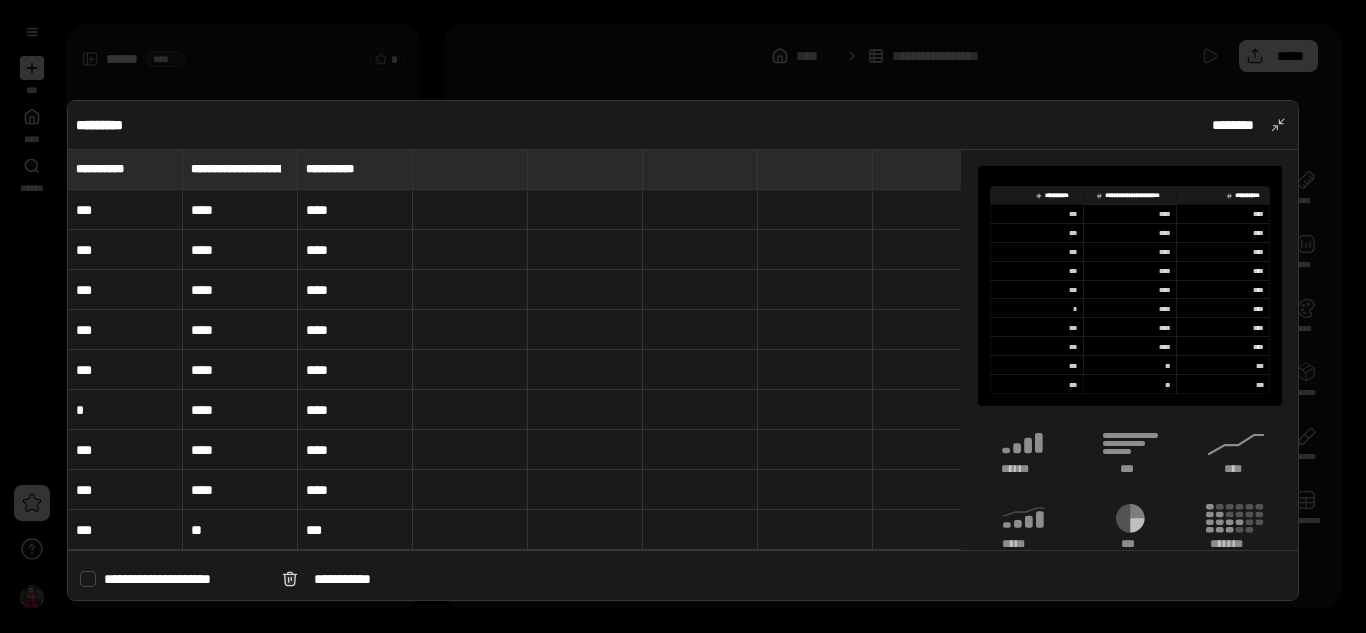 click on "***" at bounding box center [125, 210] 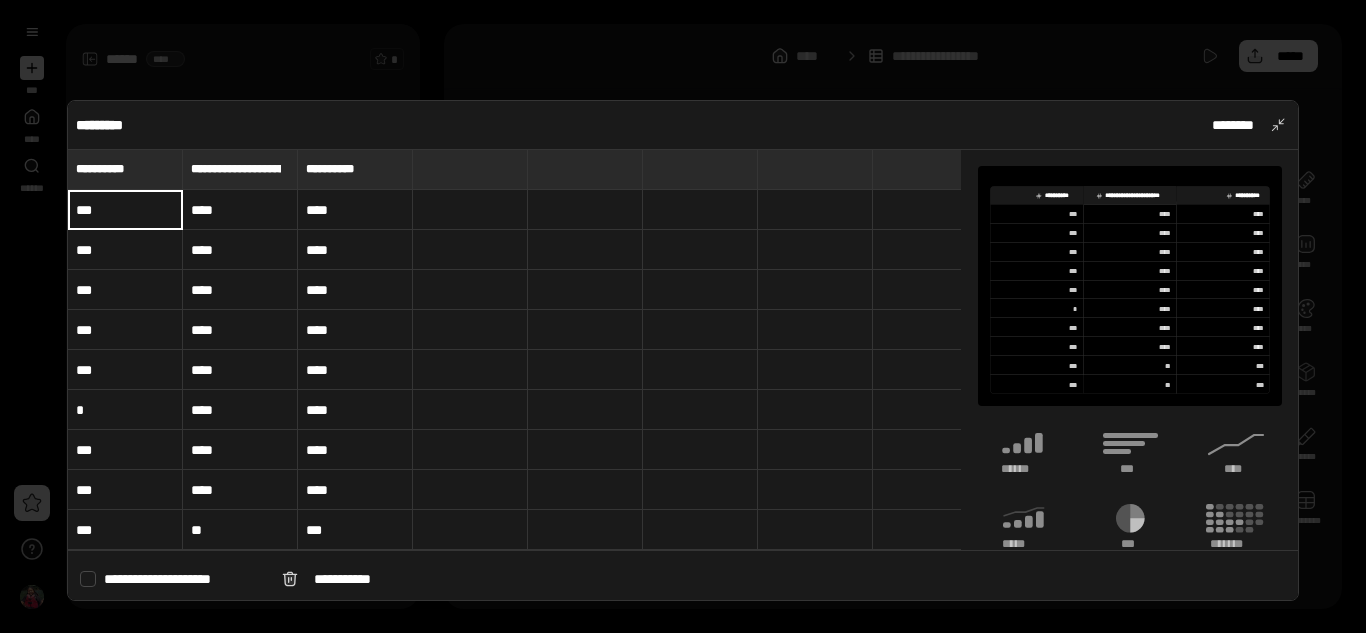 click on "**********" at bounding box center (173, 579) 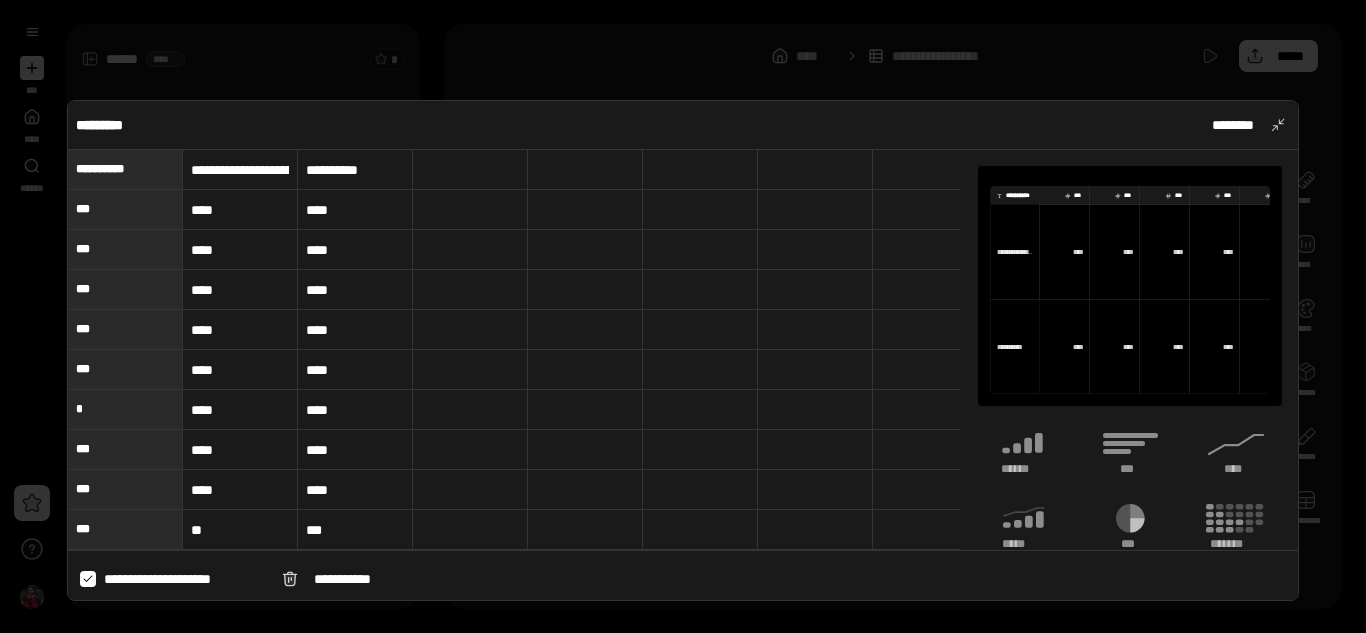 click 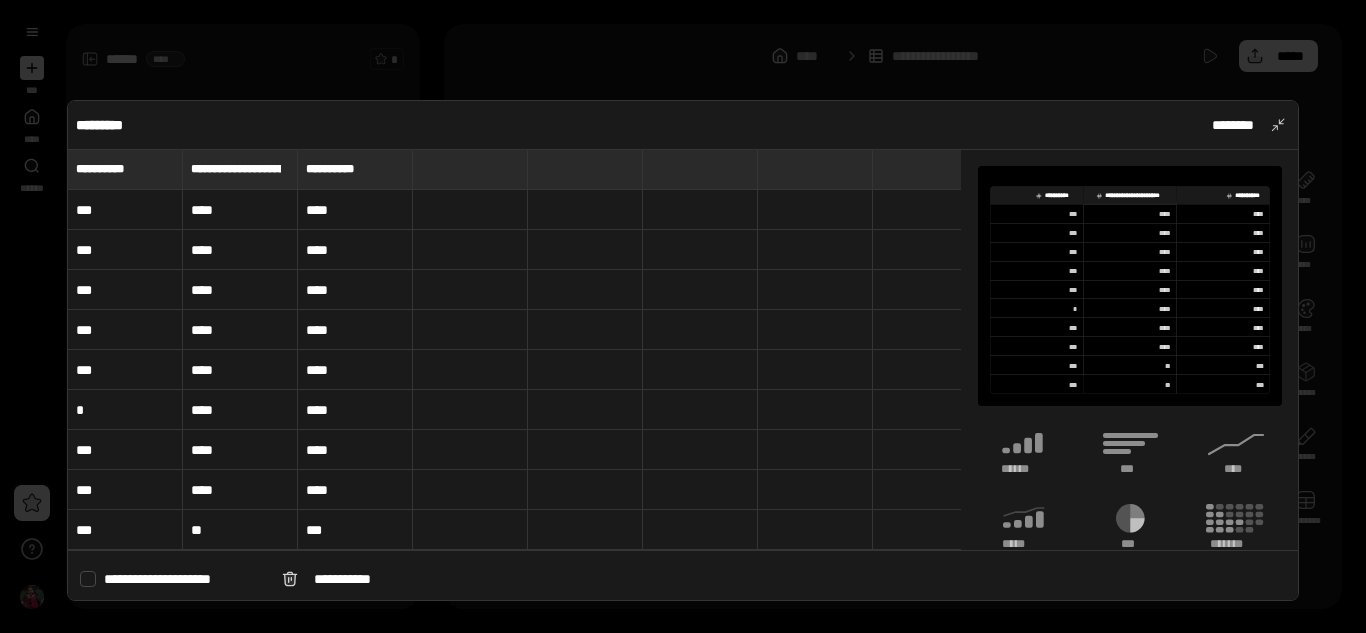click on "***" at bounding box center [125, 210] 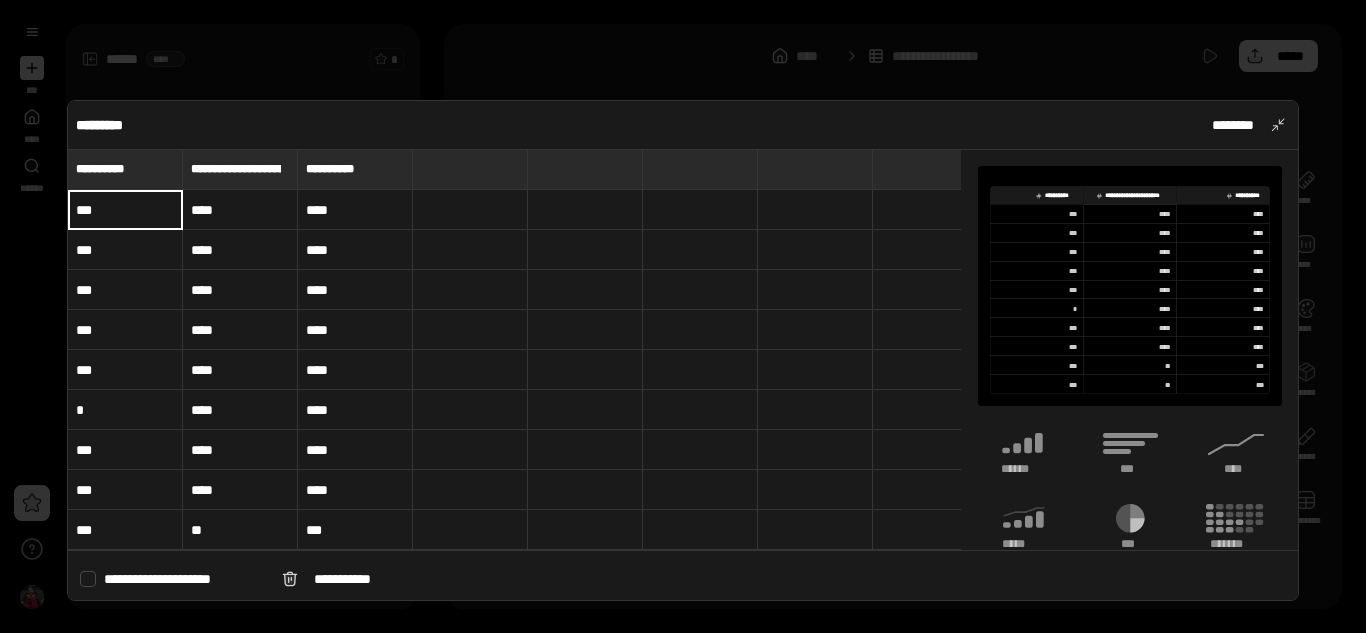 click on "***" at bounding box center (125, 210) 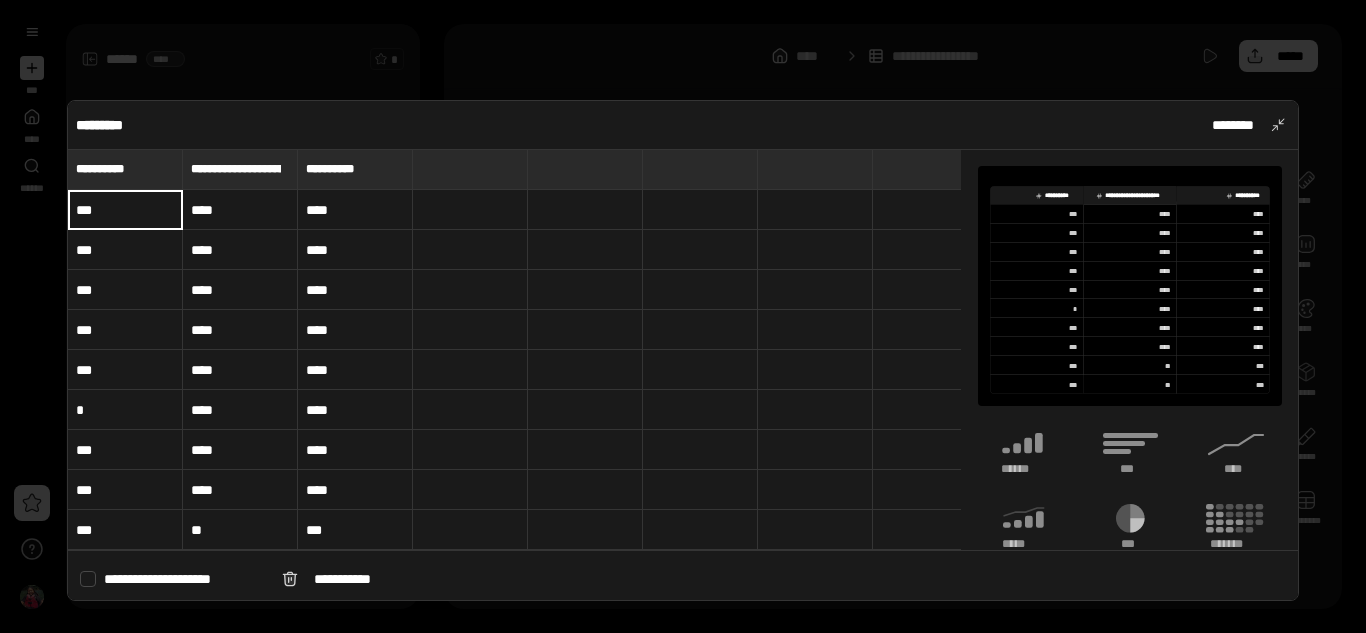 click on "***" at bounding box center [125, 209] 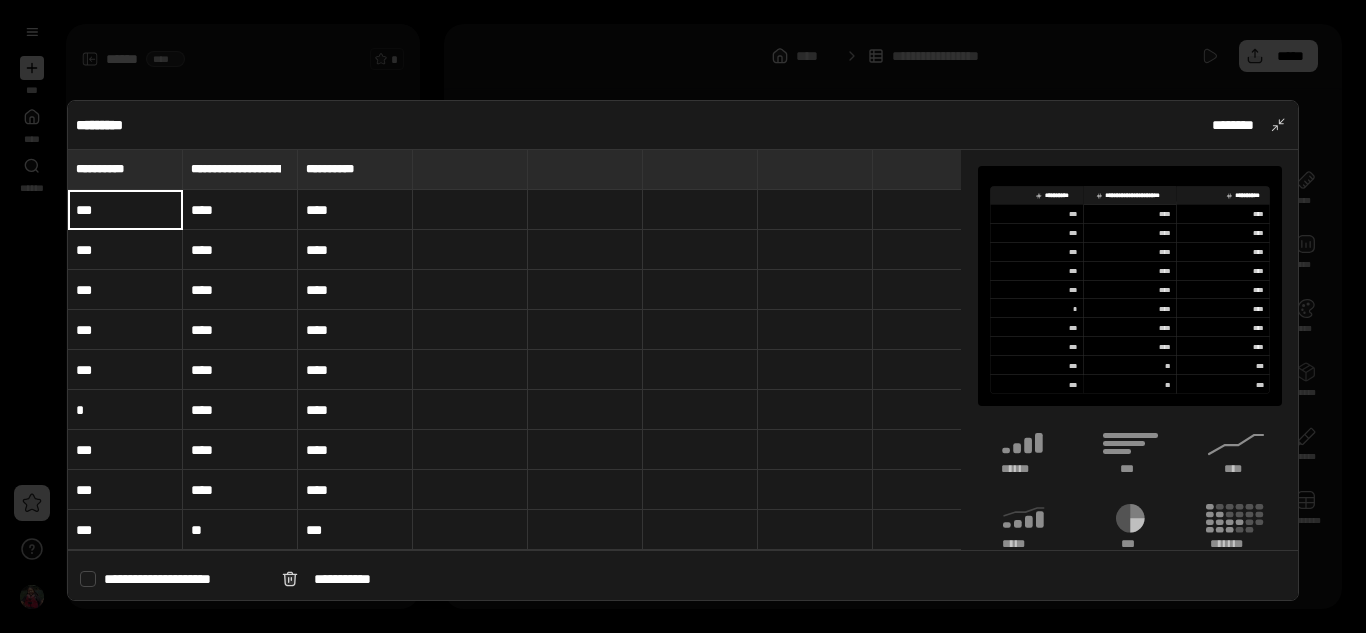 type on "***" 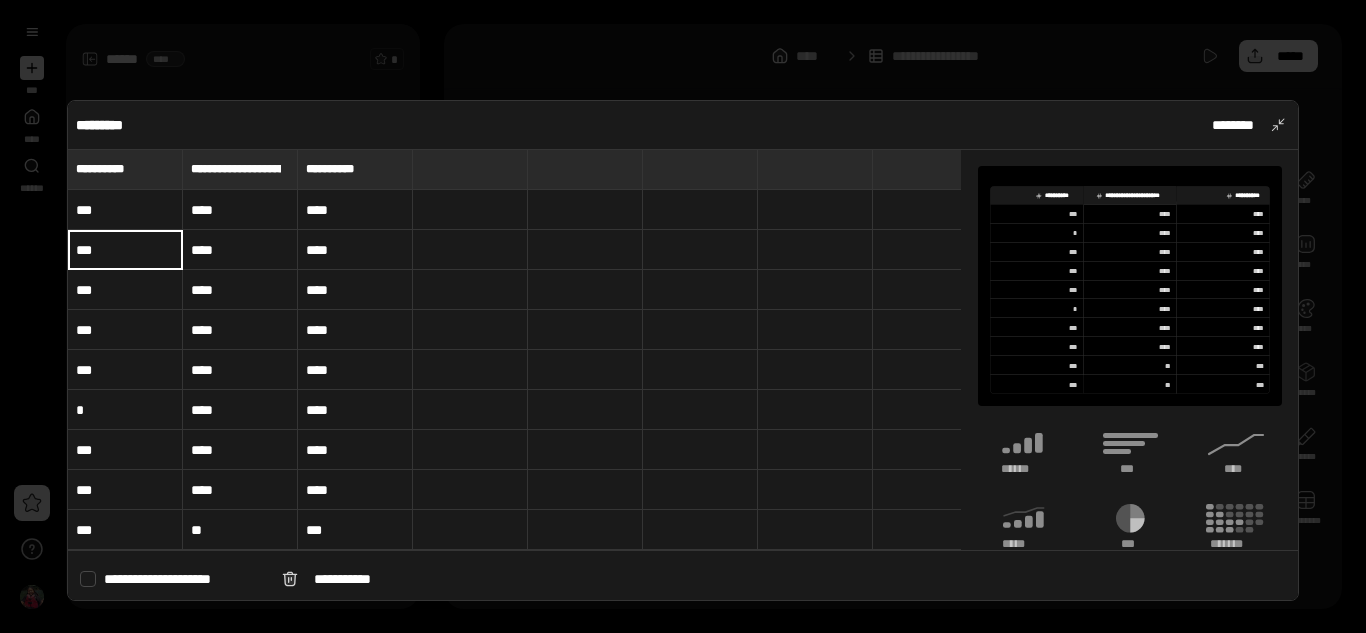 type on "***" 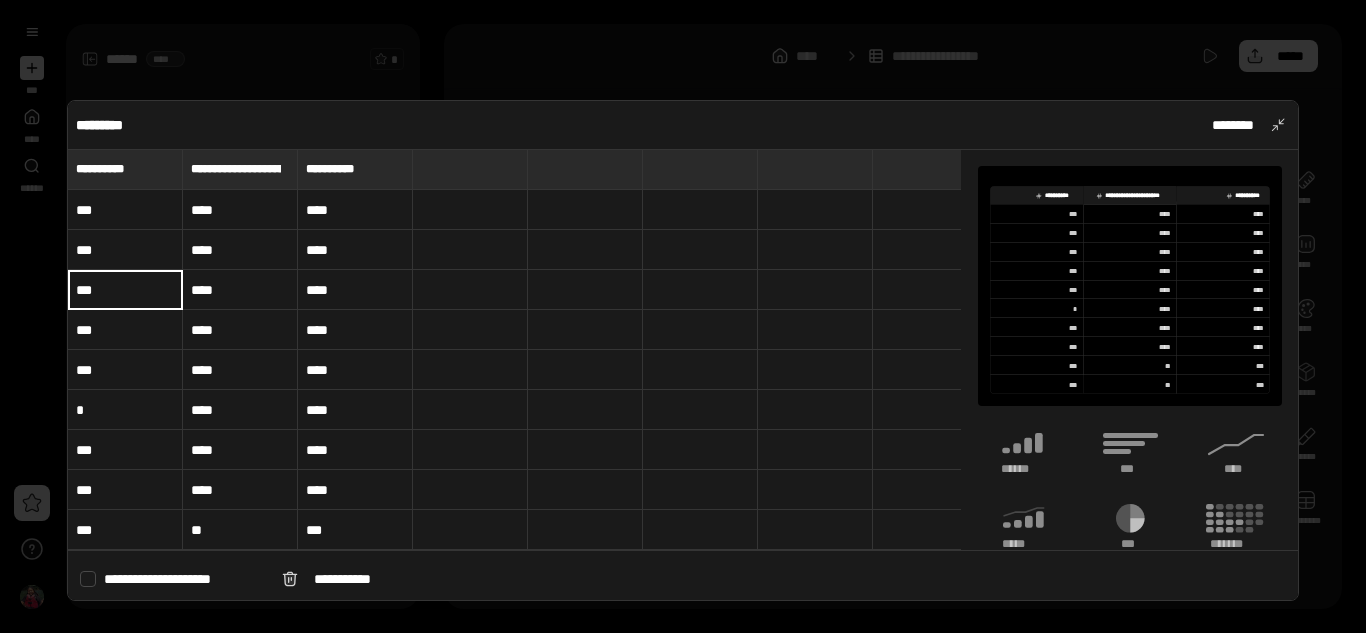 click on "***" at bounding box center (125, 290) 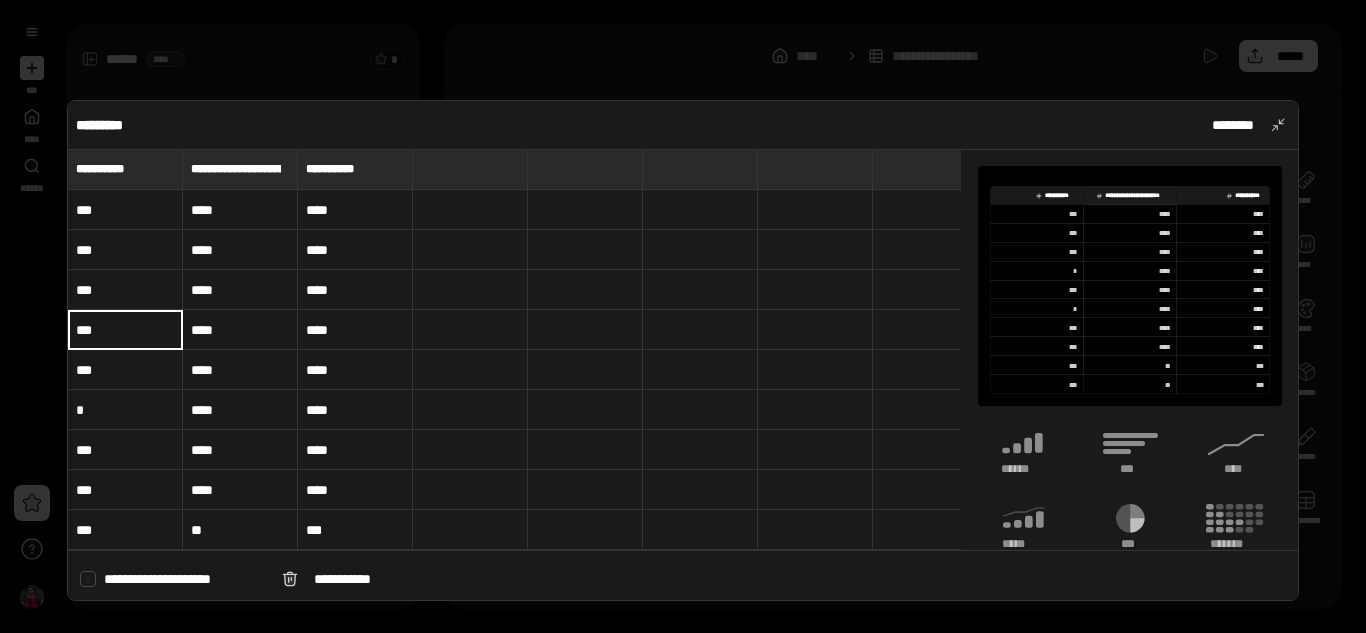 type on "***" 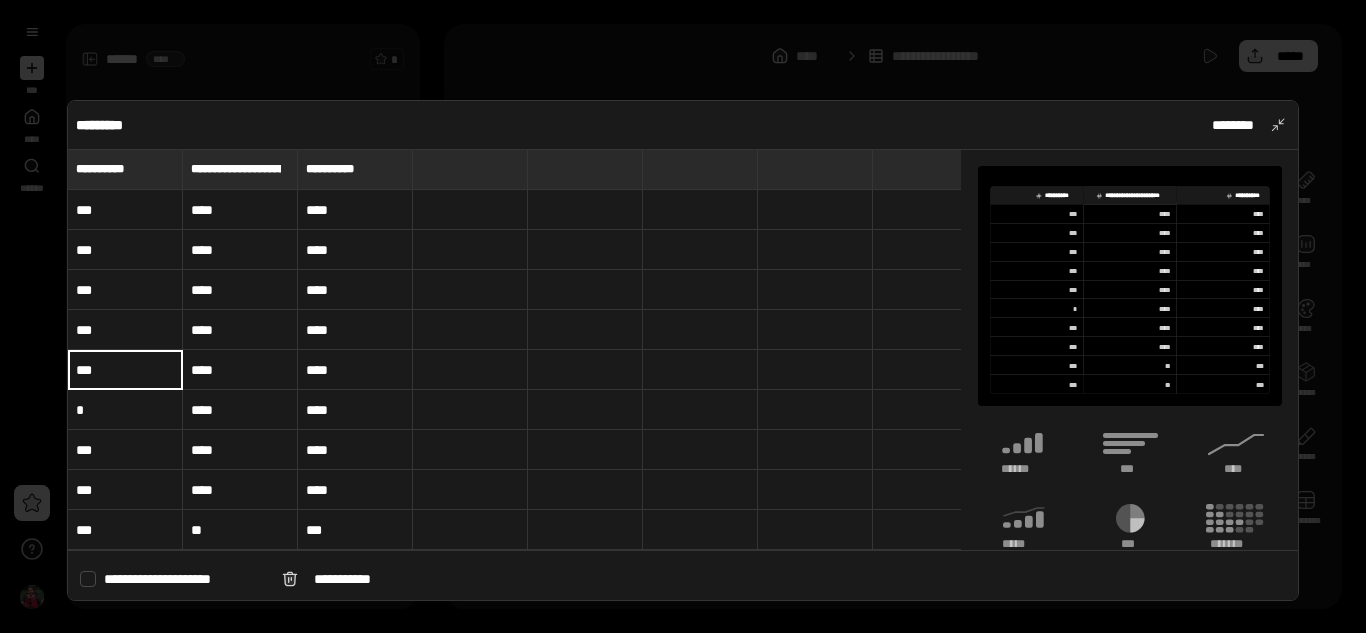 type on "***" 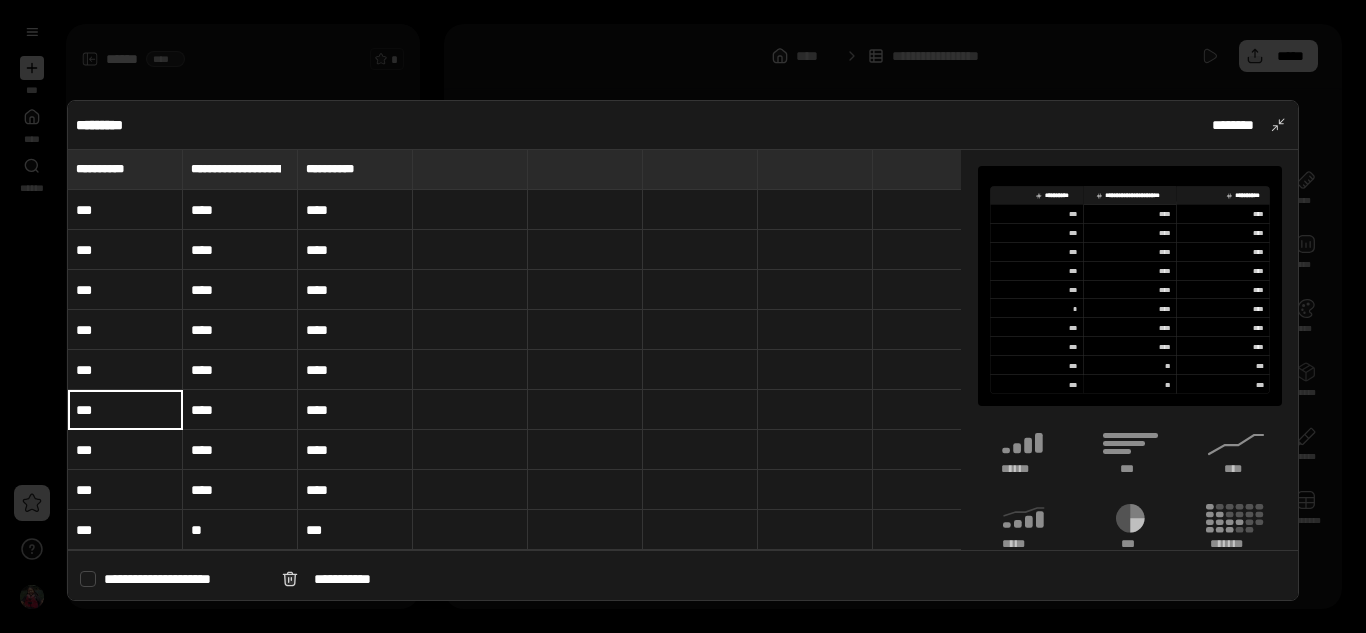 type on "***" 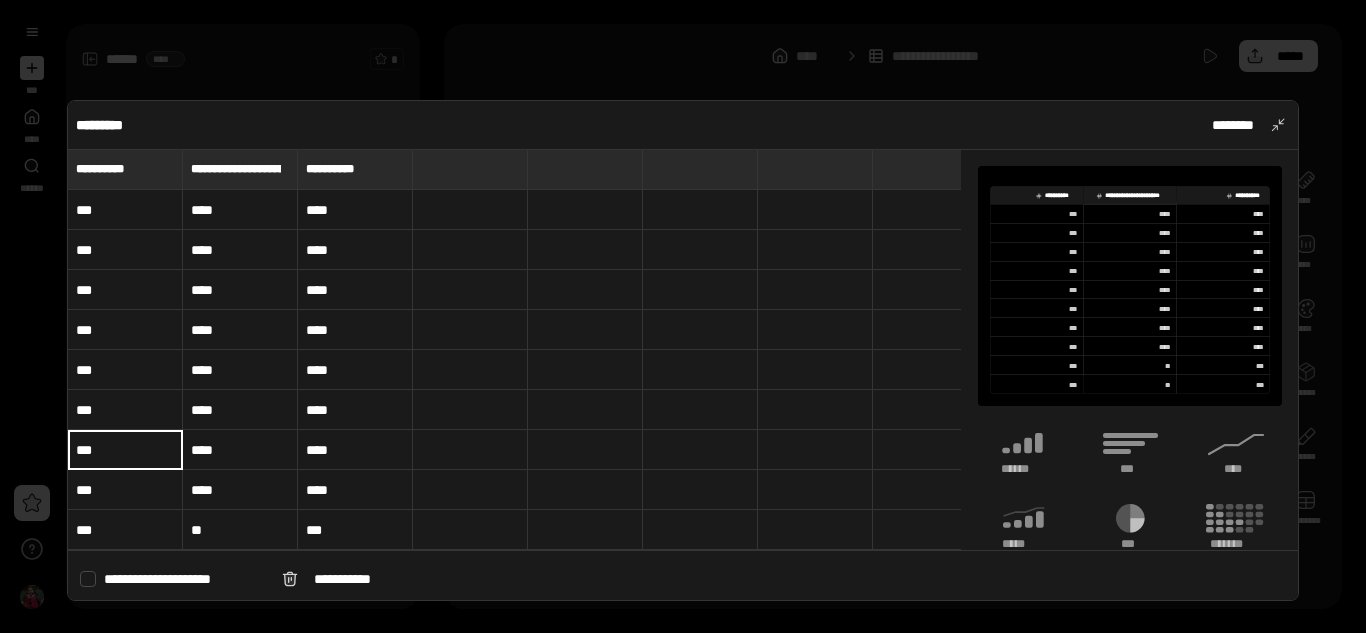 type on "***" 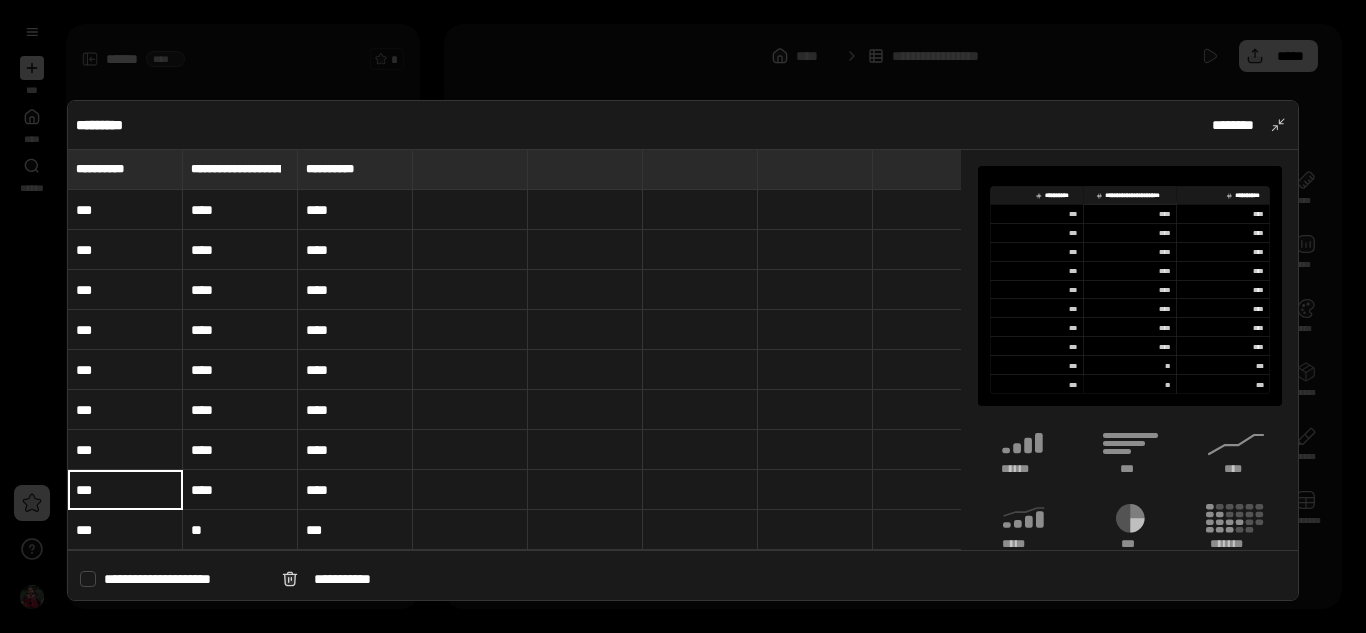 type 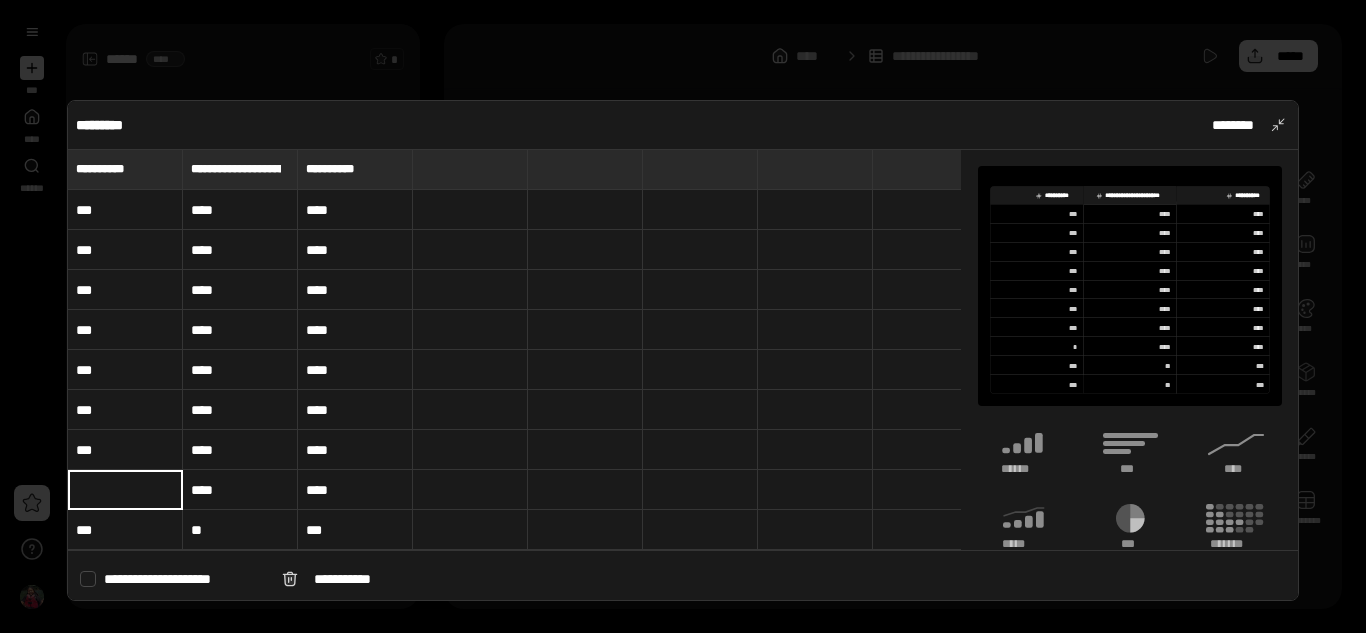 click on "***" at bounding box center (125, 530) 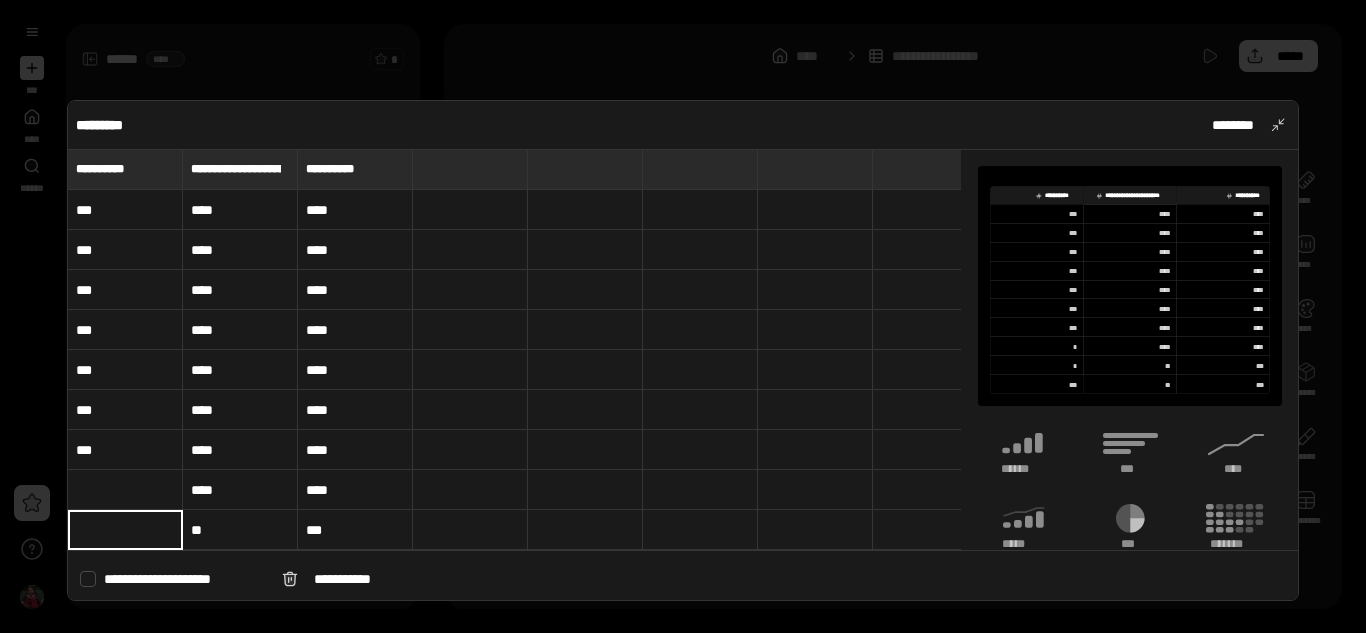 type 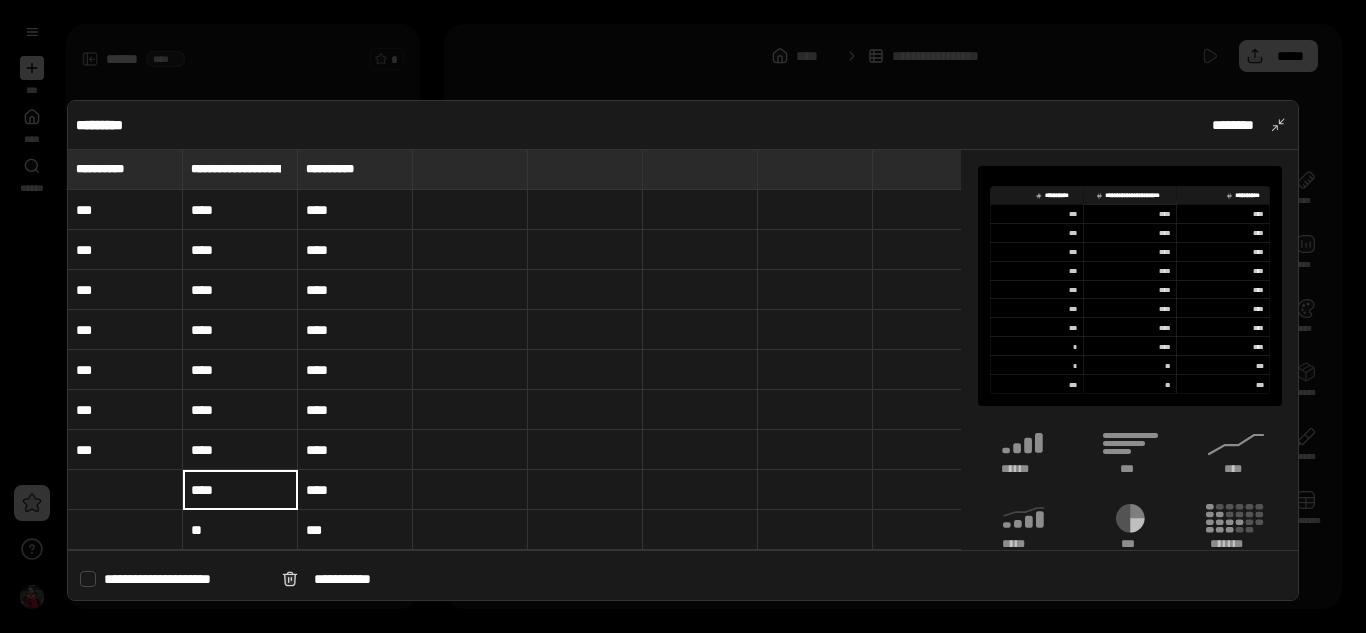 type 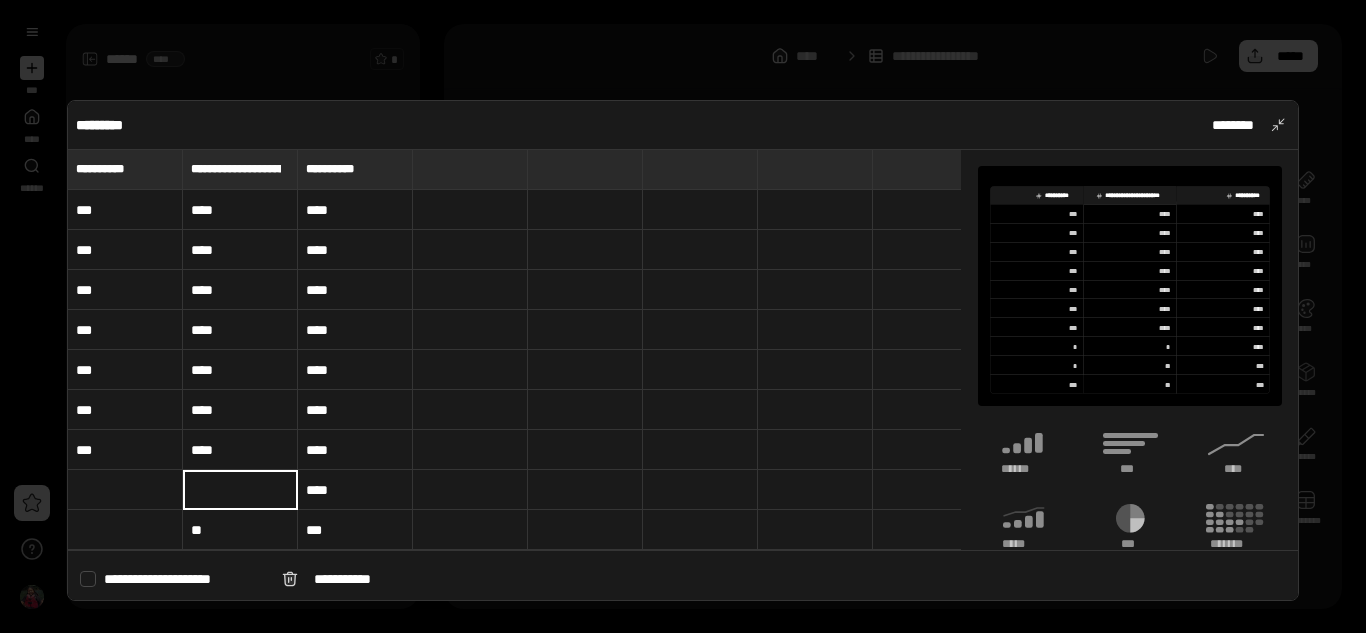 click on "**" at bounding box center [240, 530] 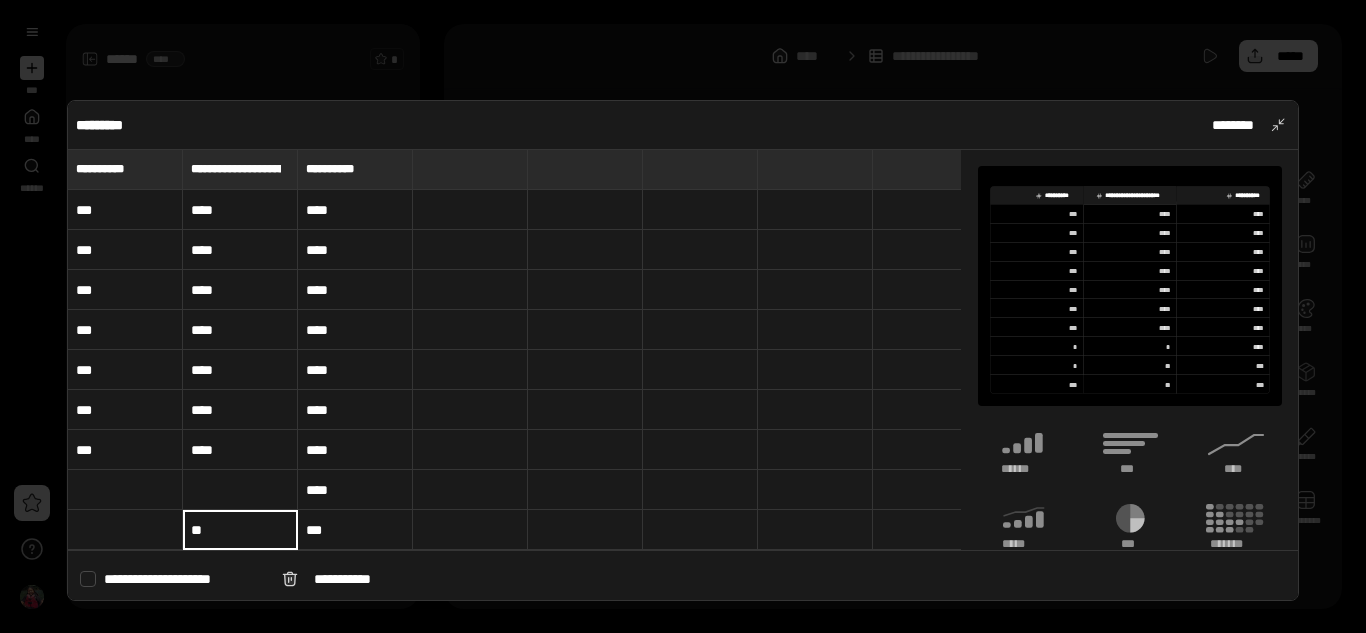 type 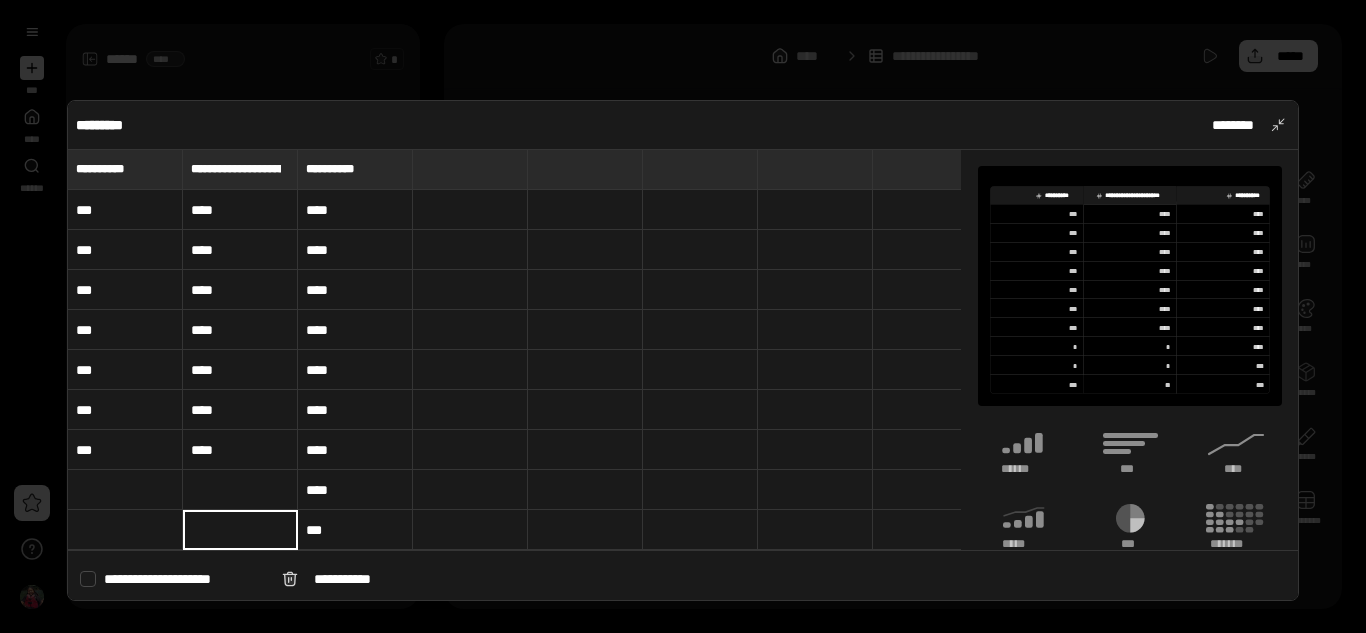 click on "****" at bounding box center [355, 490] 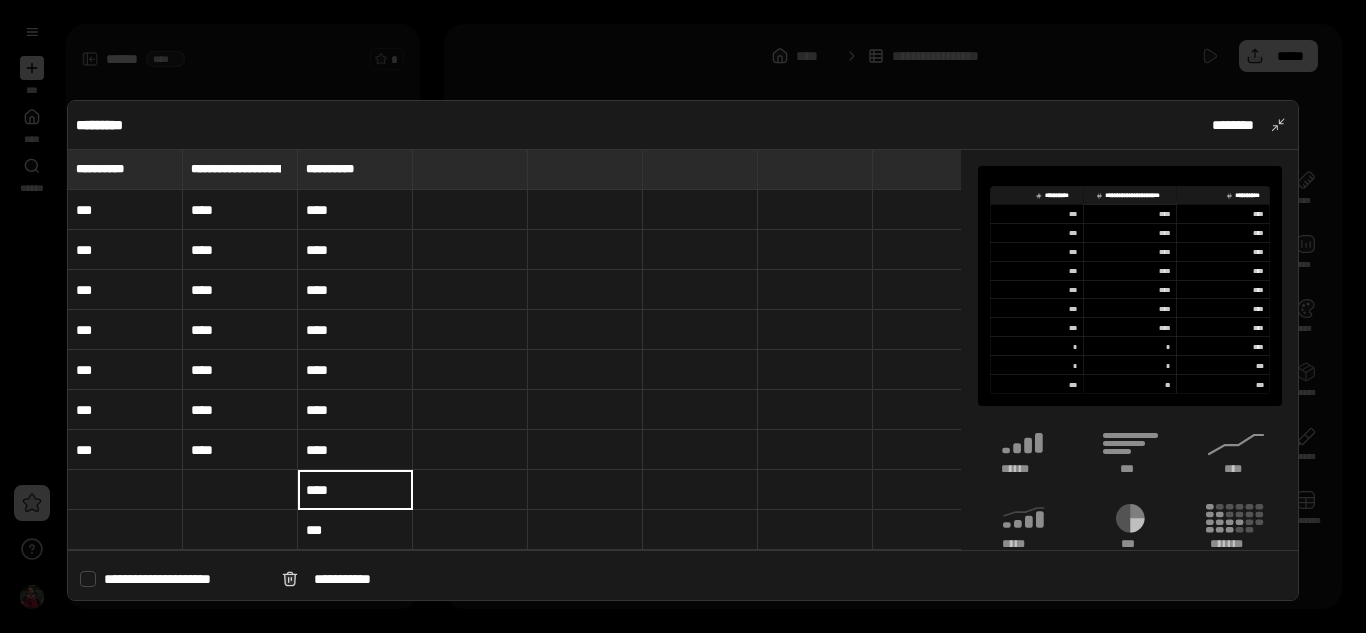 type 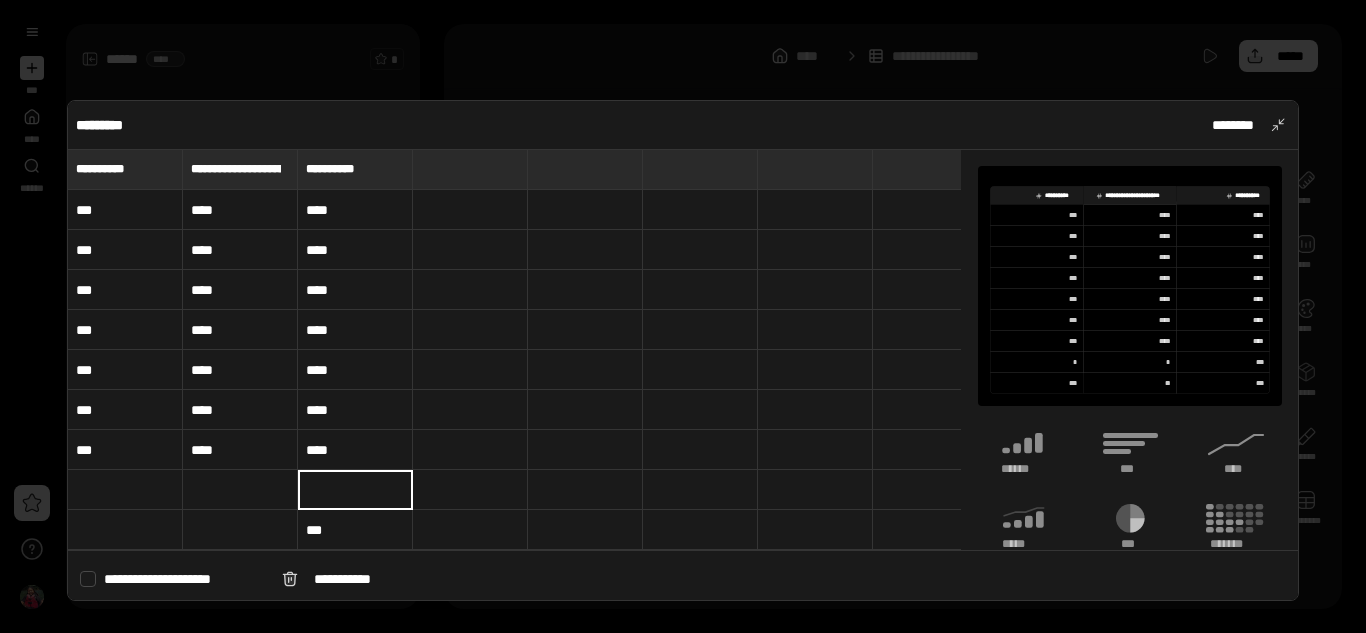 click on "***" at bounding box center (355, 530) 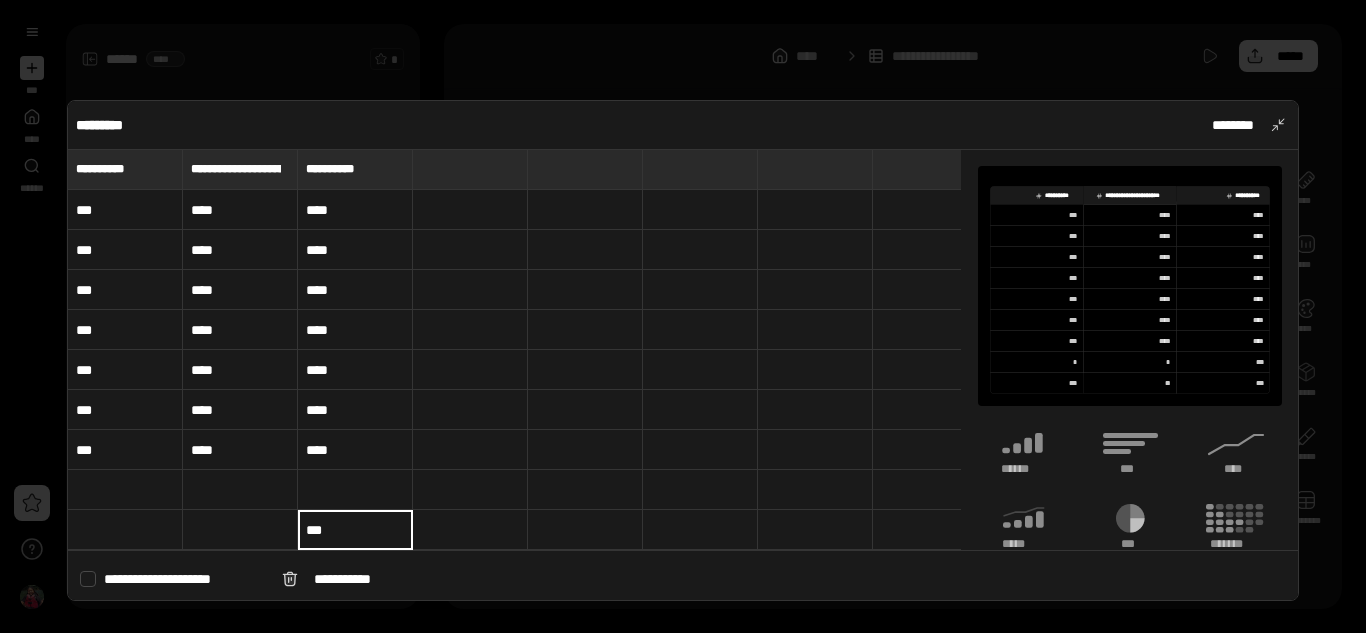 type 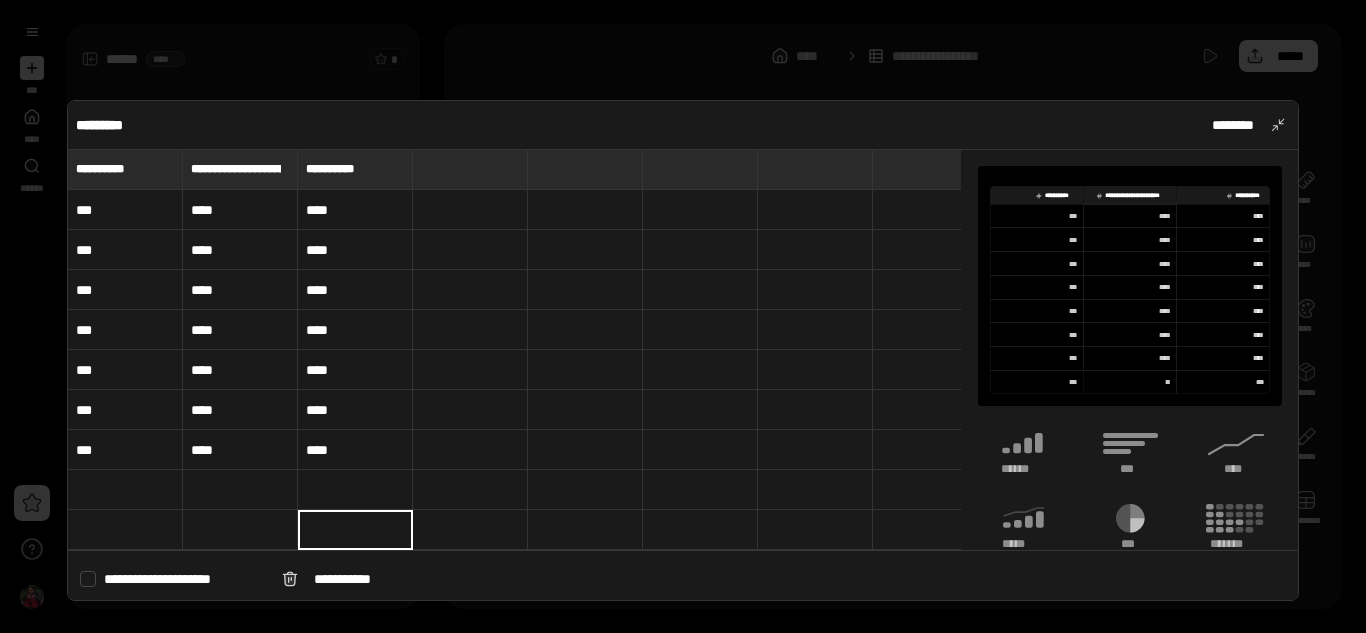 click on "****" at bounding box center [240, 210] 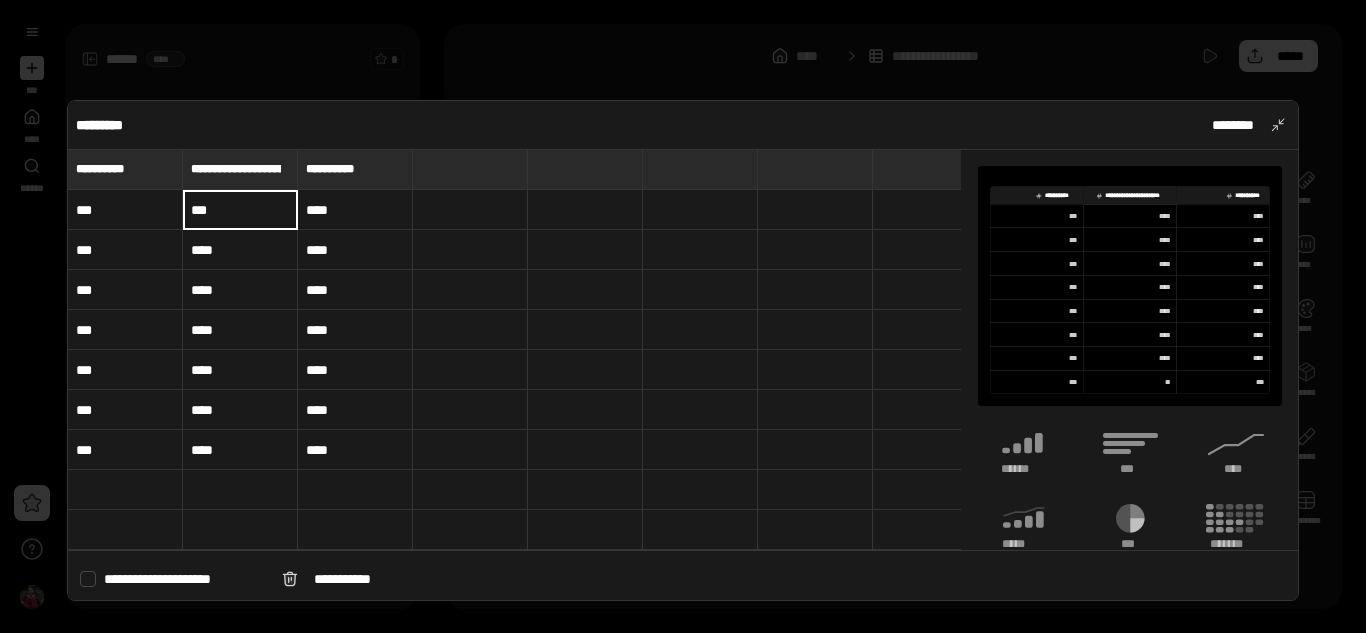 type on "***" 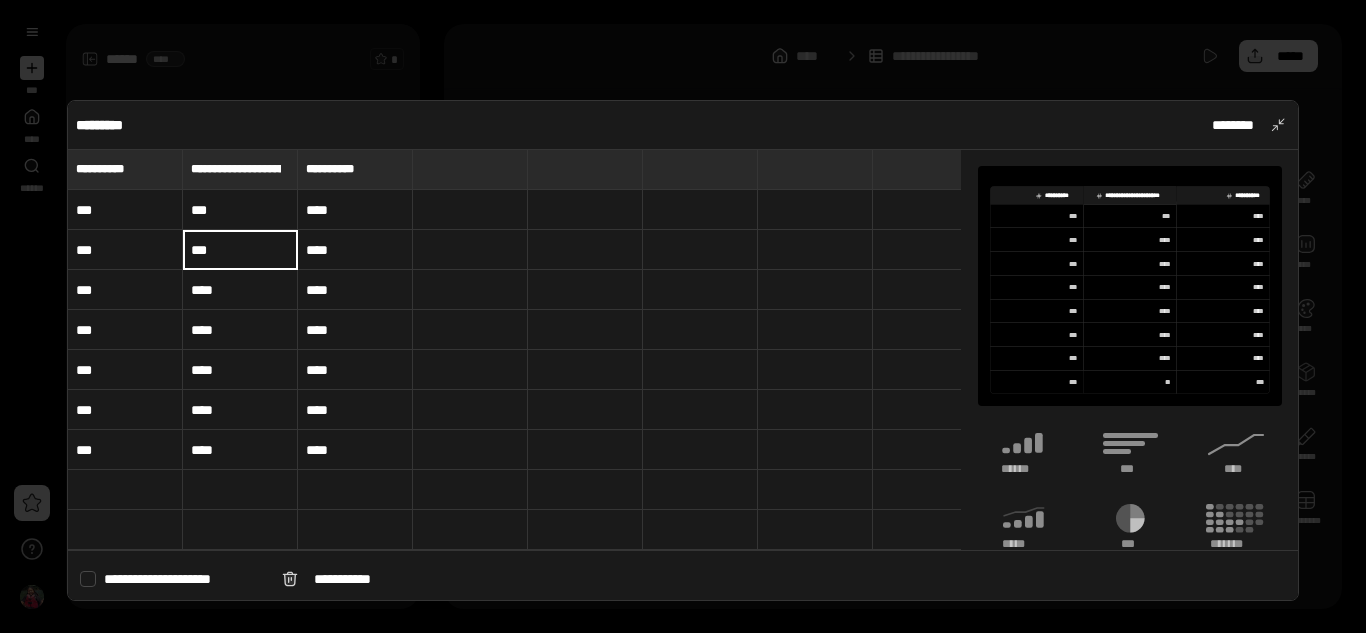 type on "***" 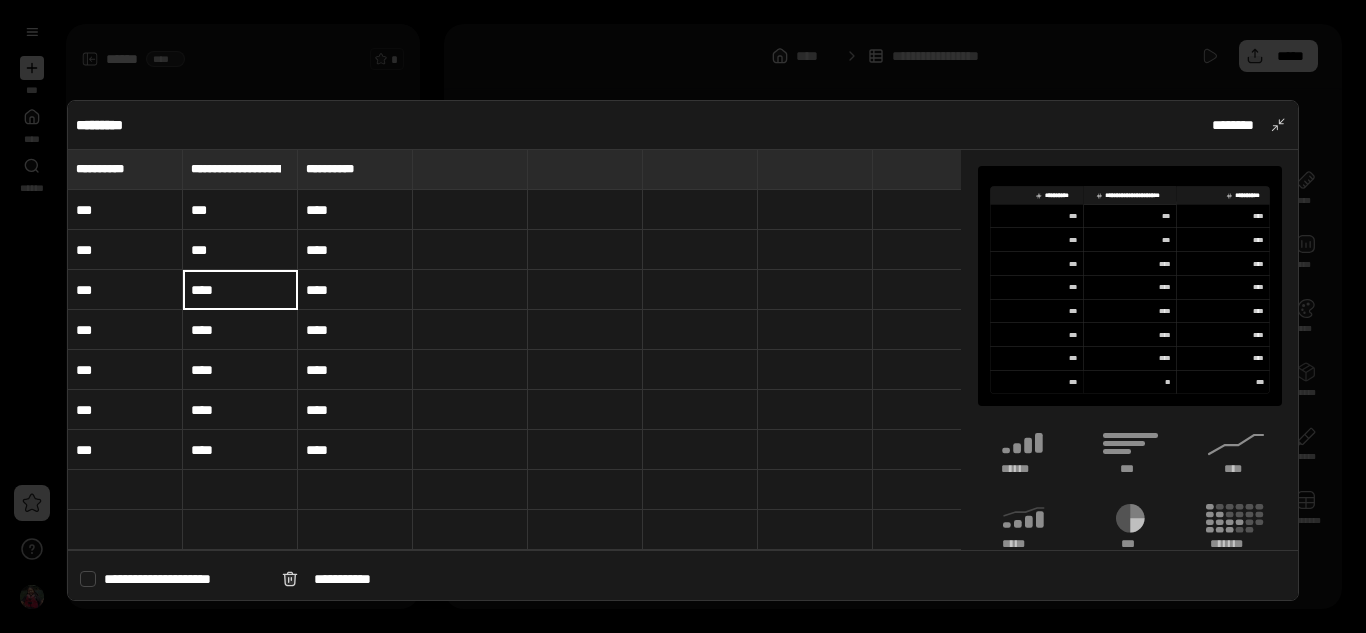 type on "****" 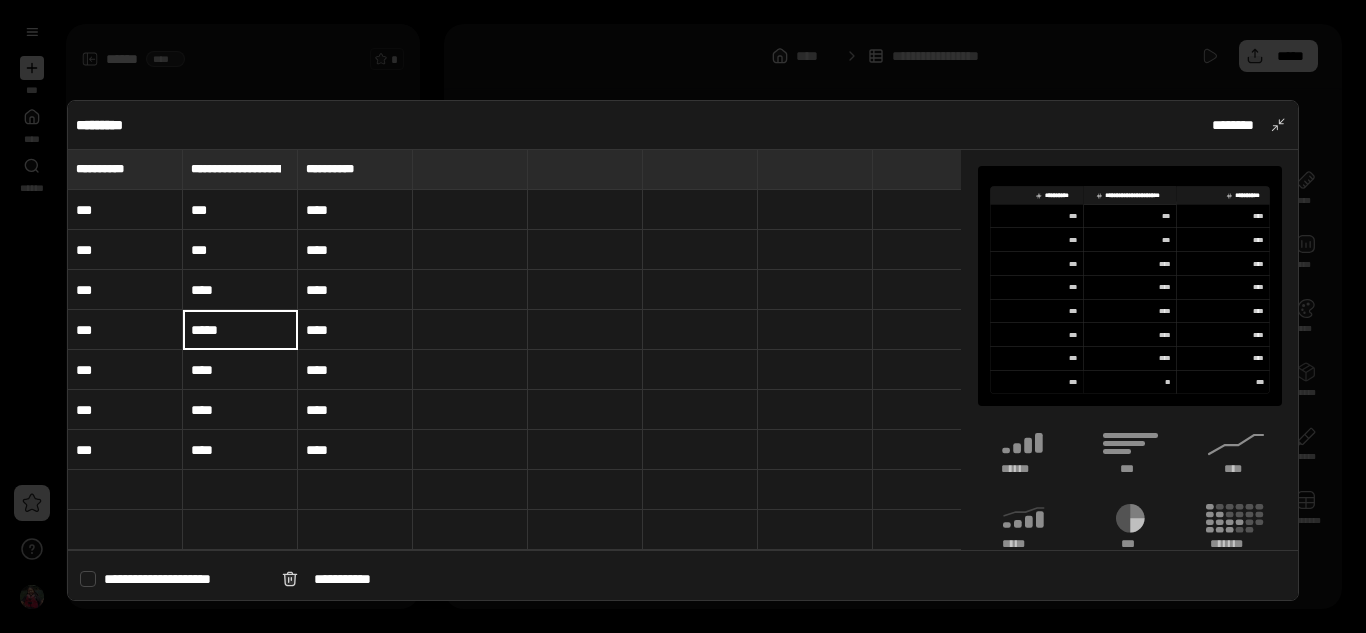 type on "*****" 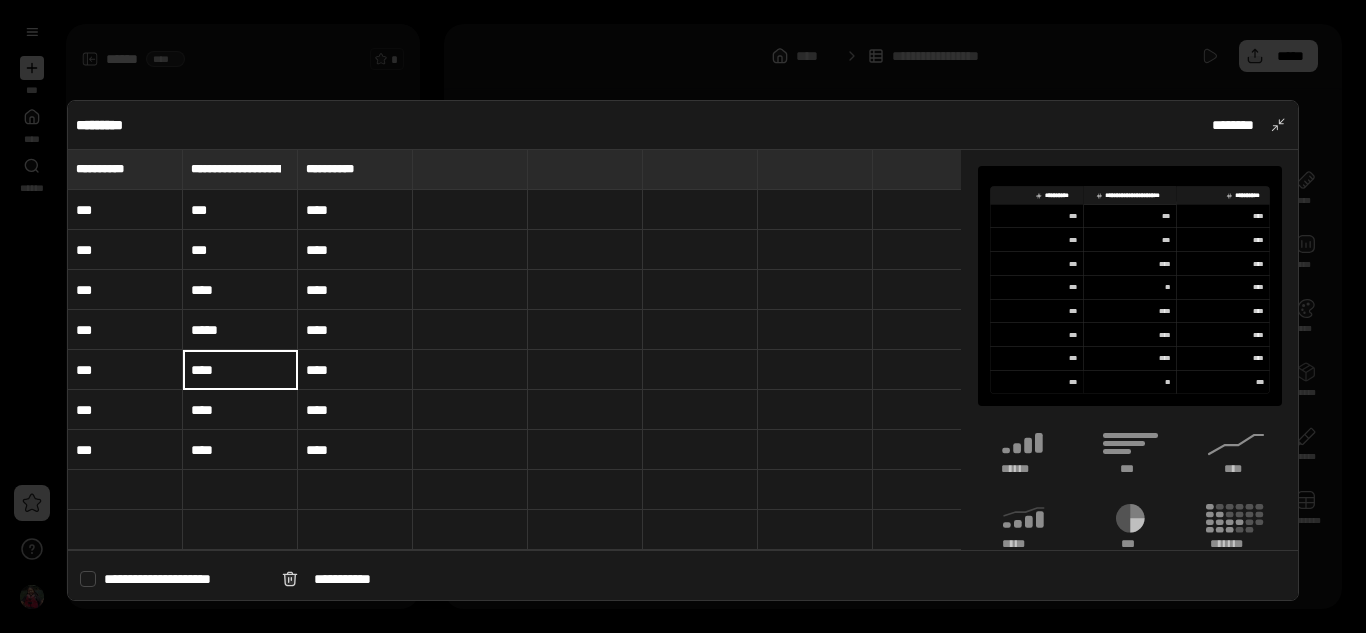 type on "****" 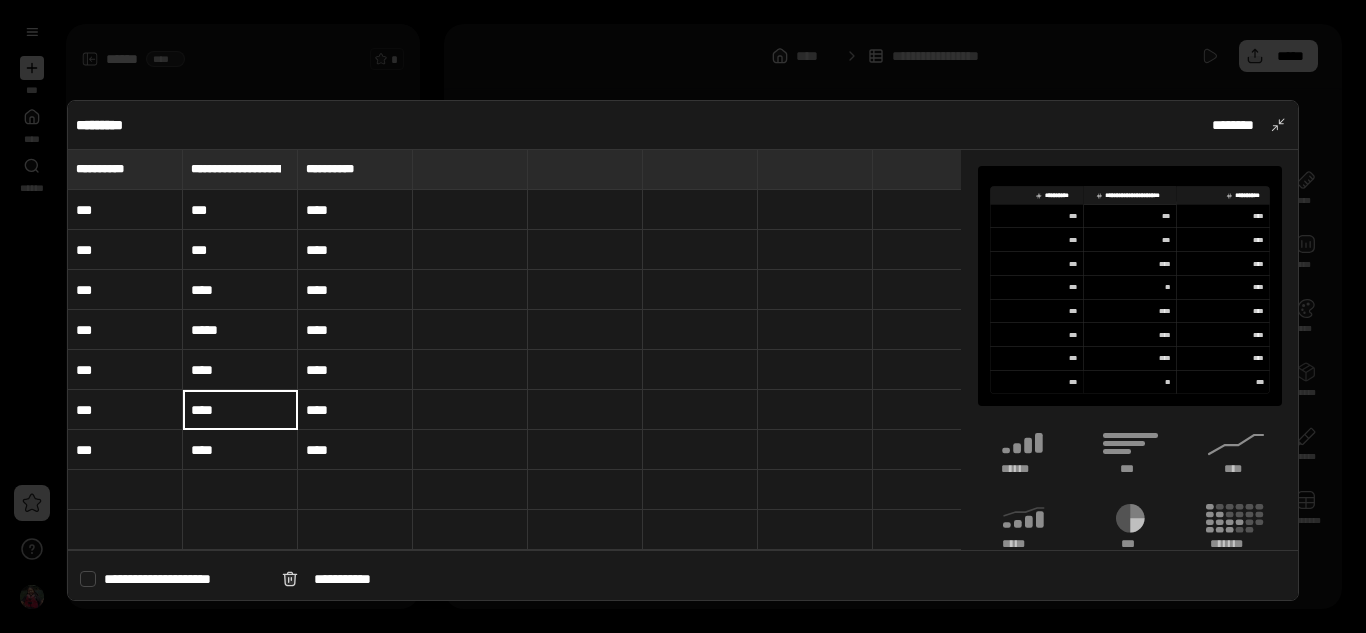 type on "****" 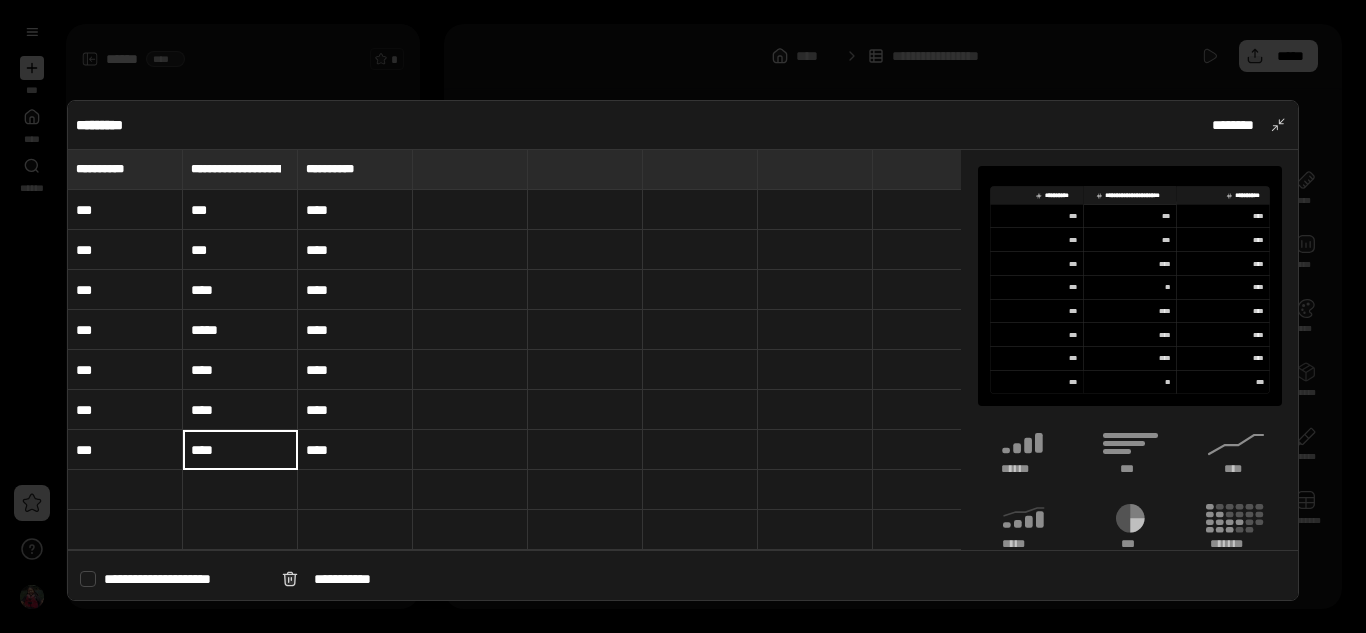 type on "****" 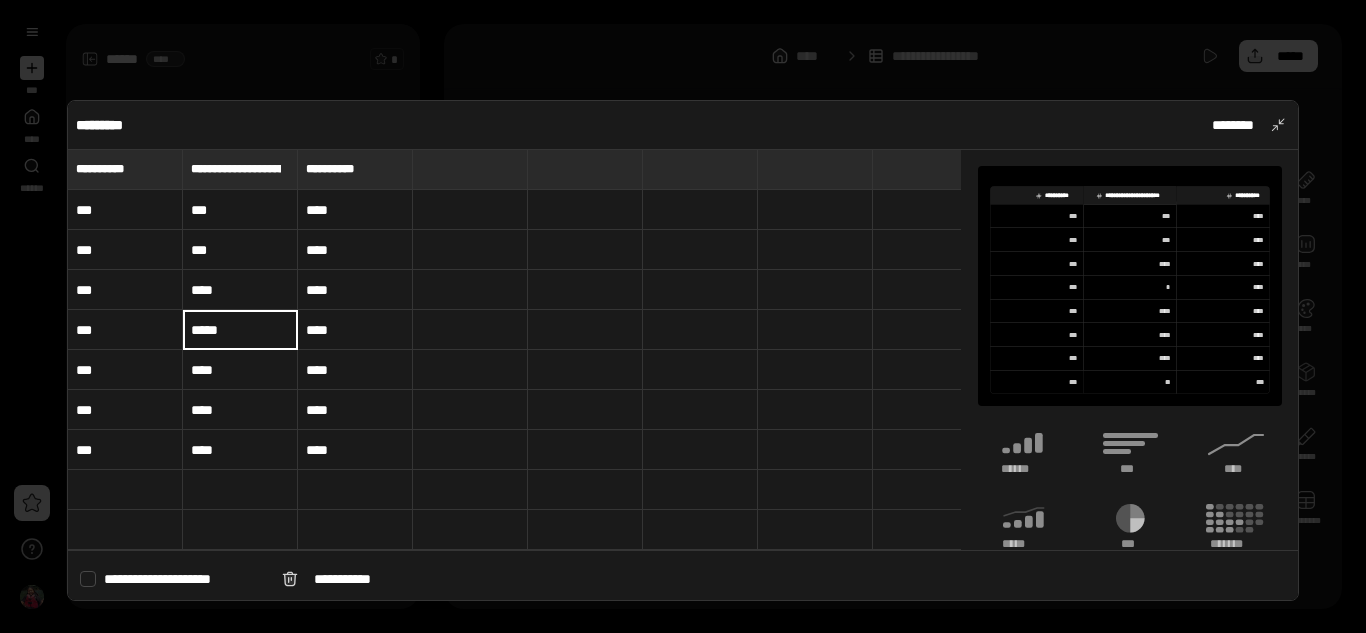 type on "*****" 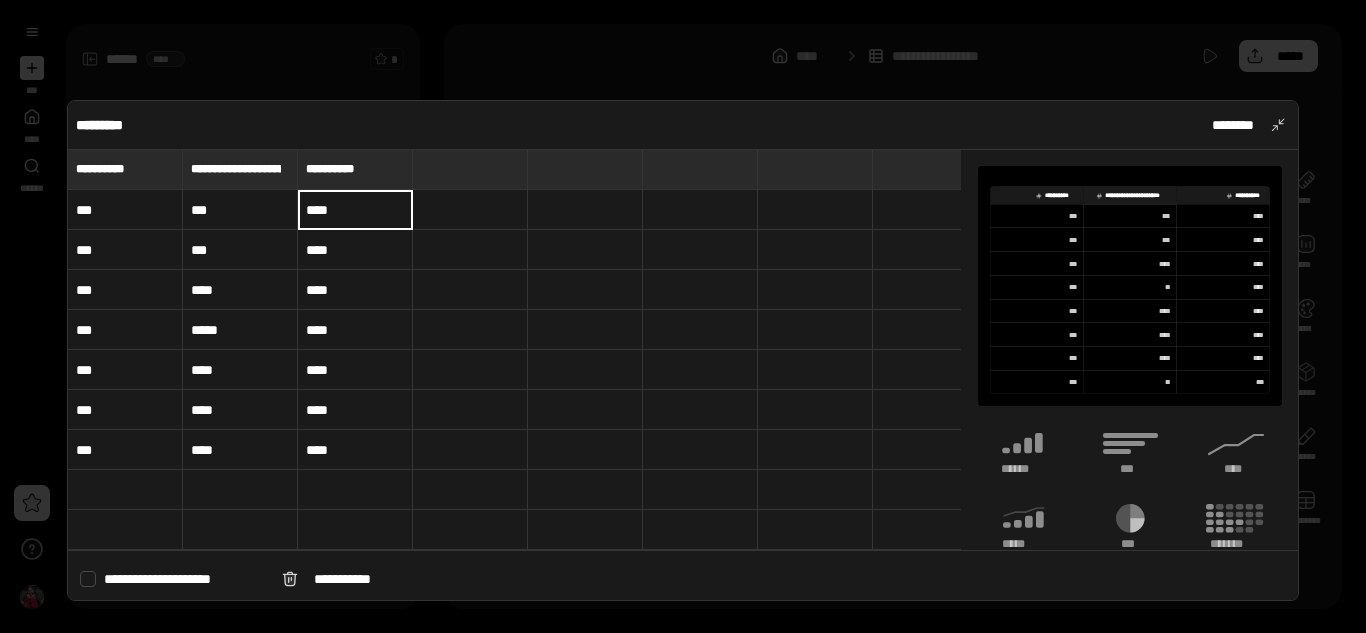 click on "****" at bounding box center (355, 210) 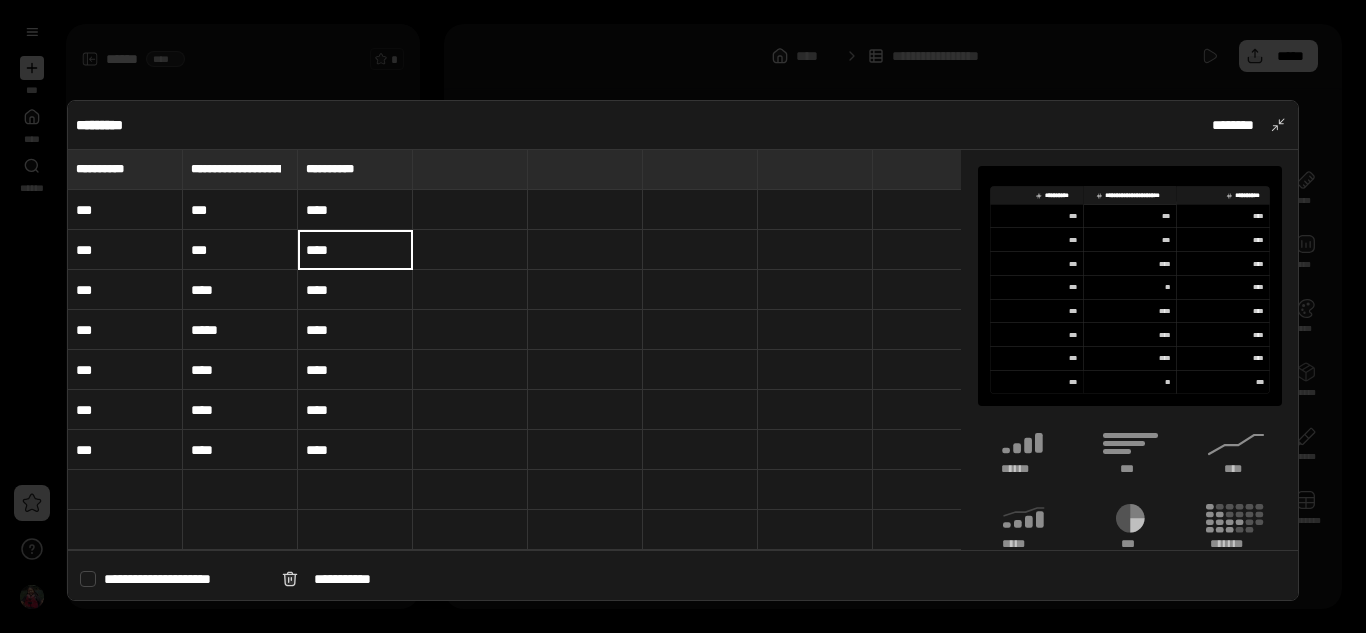 type on "****" 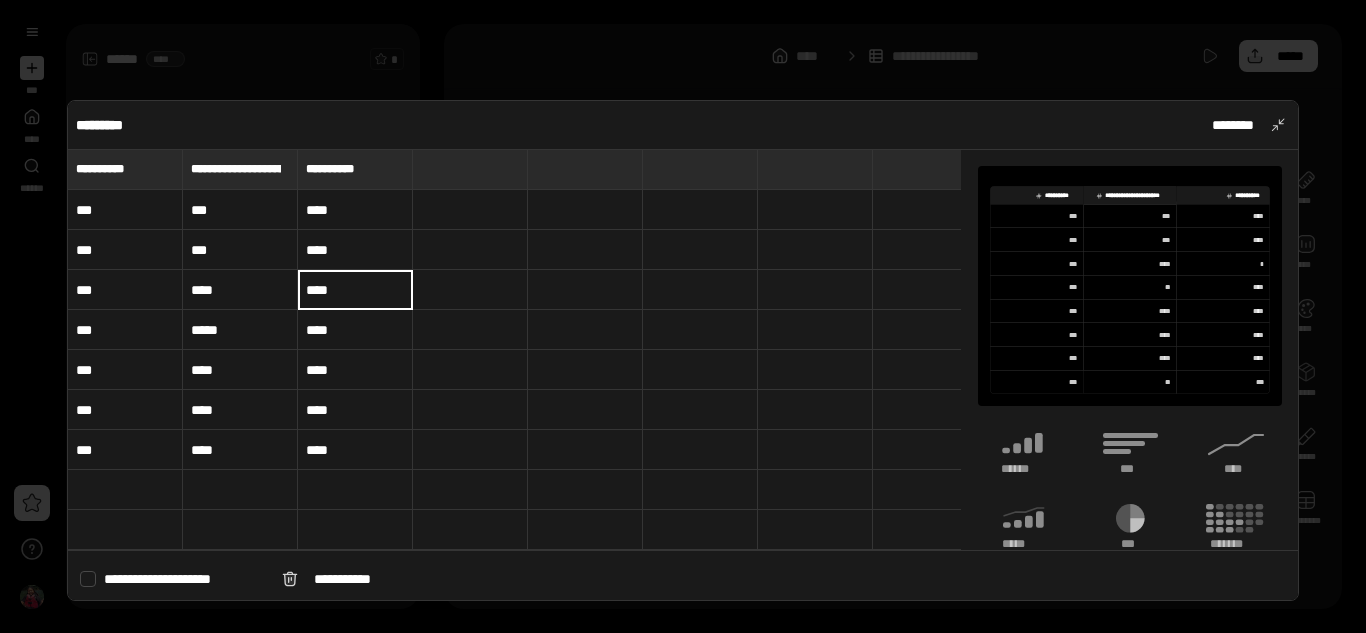 type on "****" 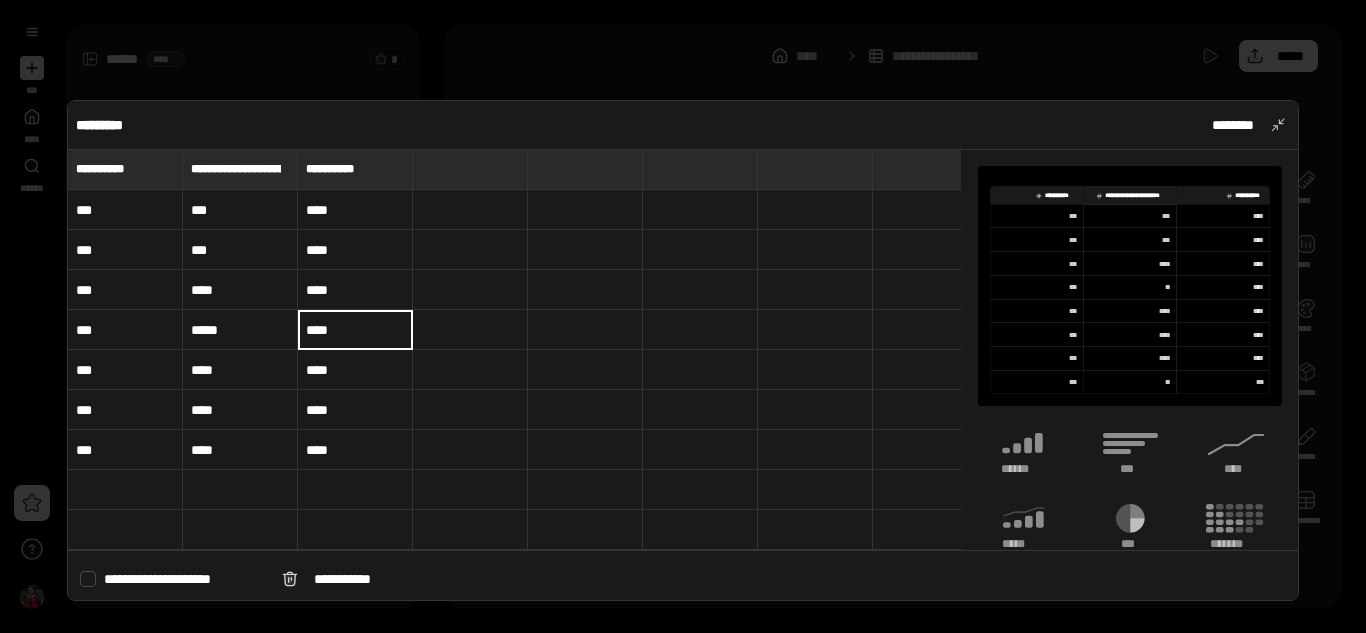 type 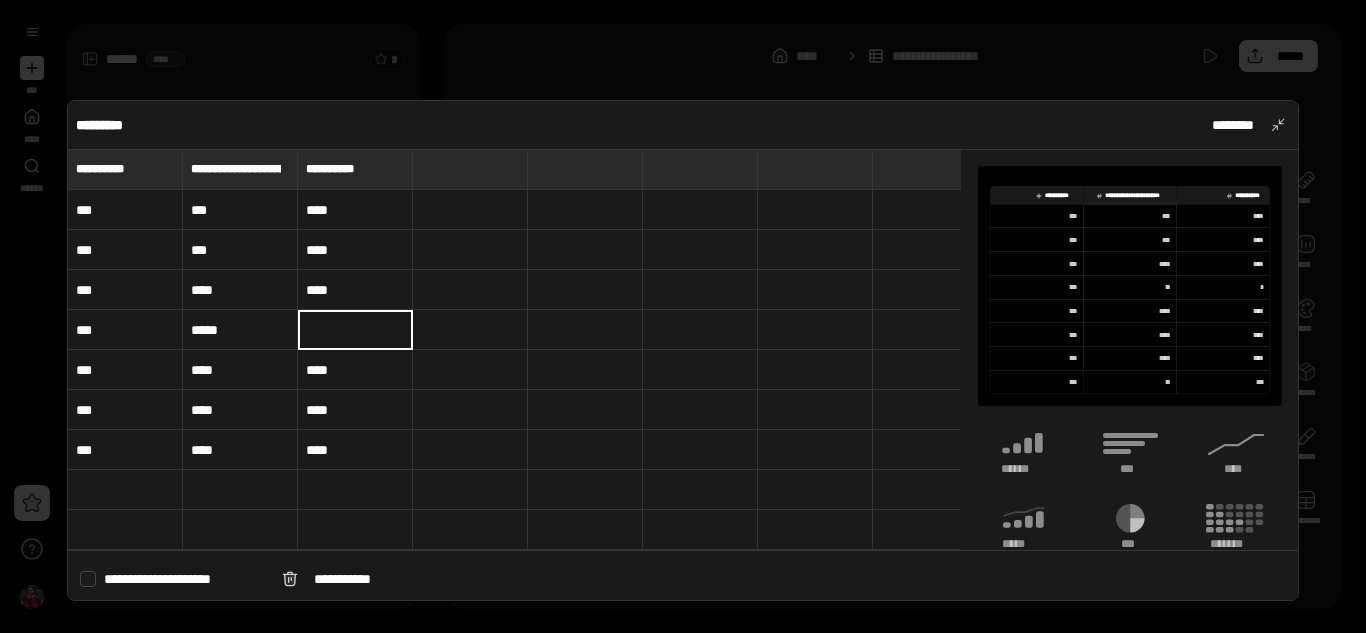 click on "*****" at bounding box center (240, 330) 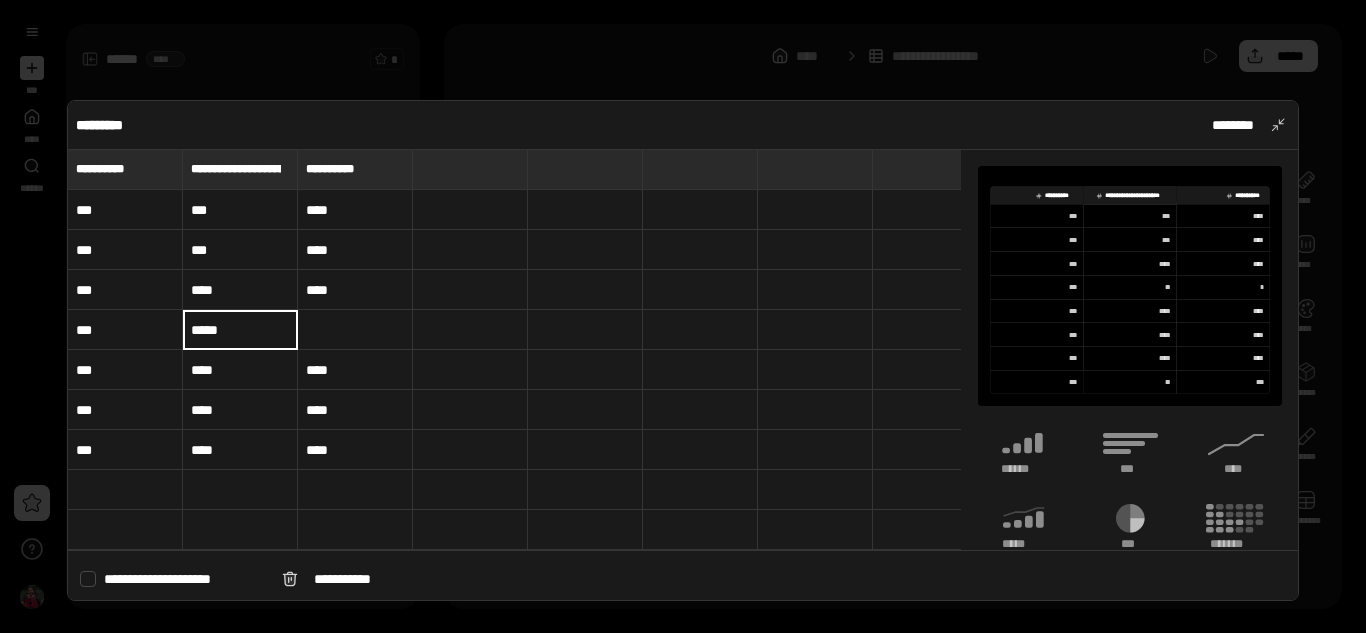 click on "*****" at bounding box center [240, 330] 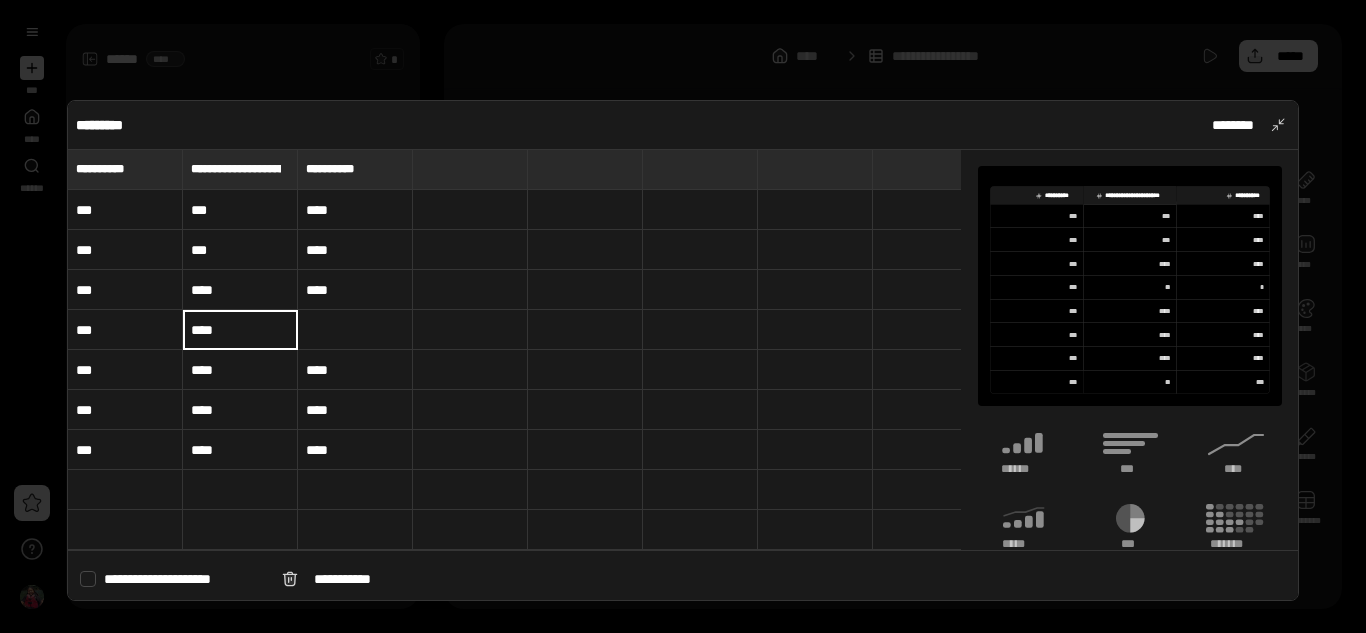 type on "****" 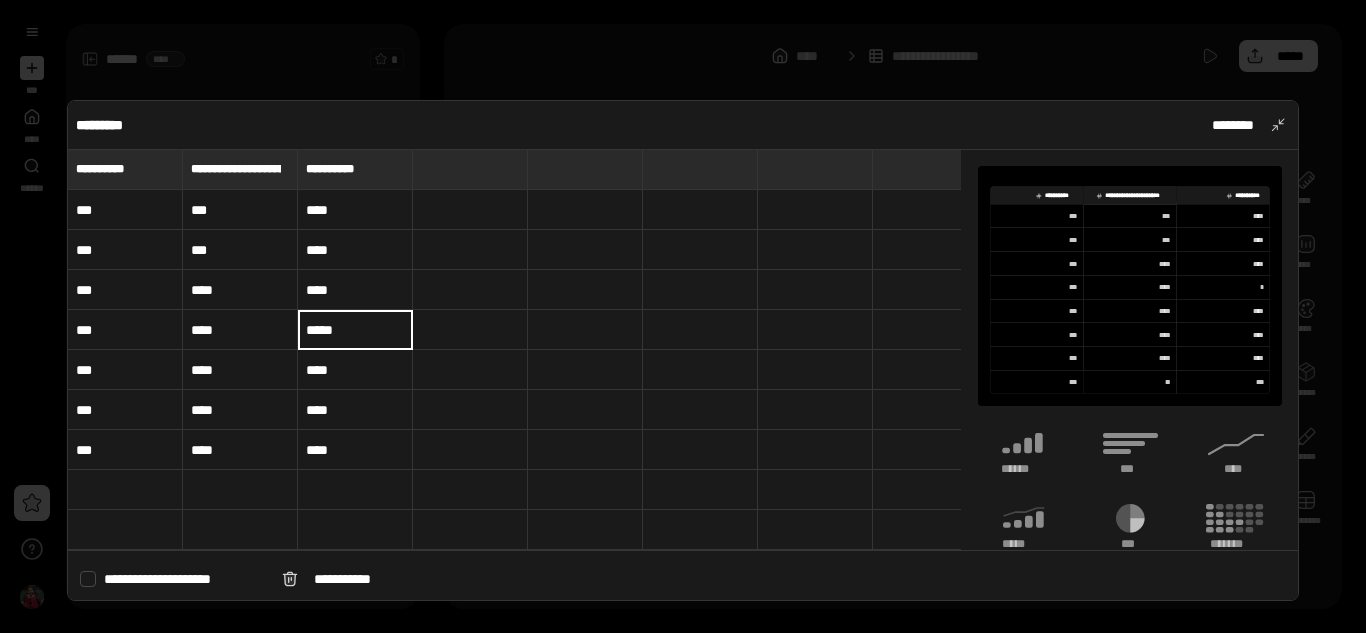 type on "****" 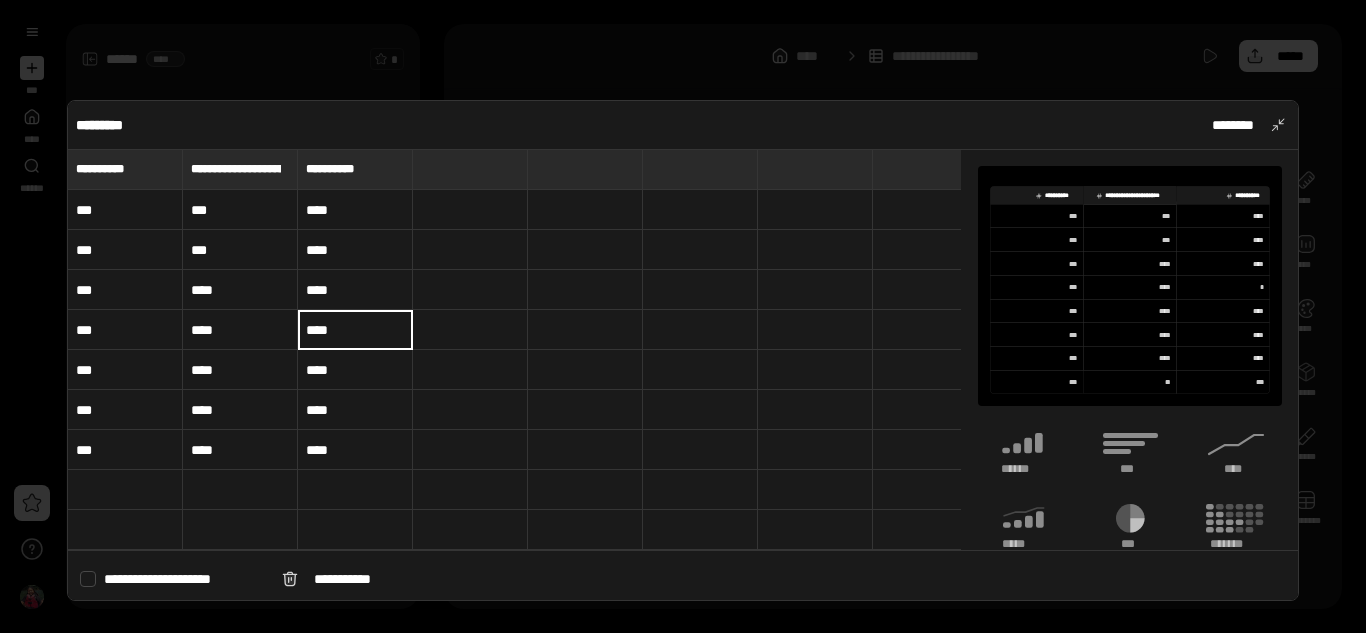 click on "****" at bounding box center (355, 370) 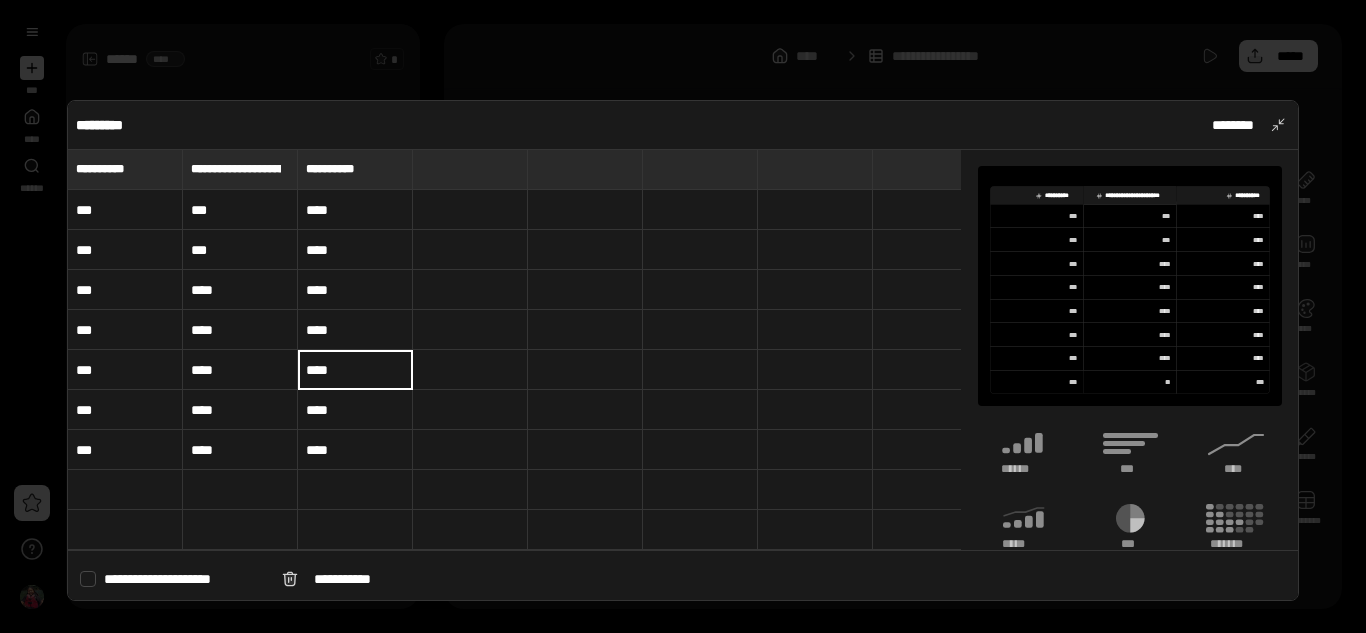 type on "****" 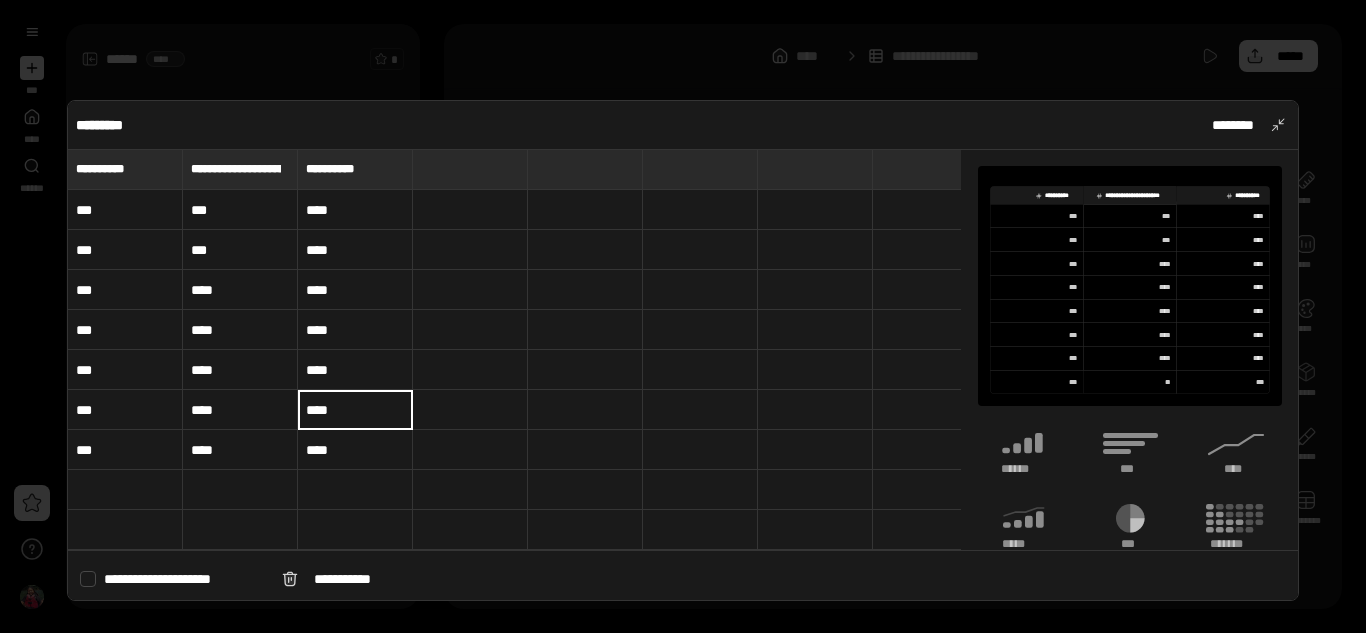 type on "****" 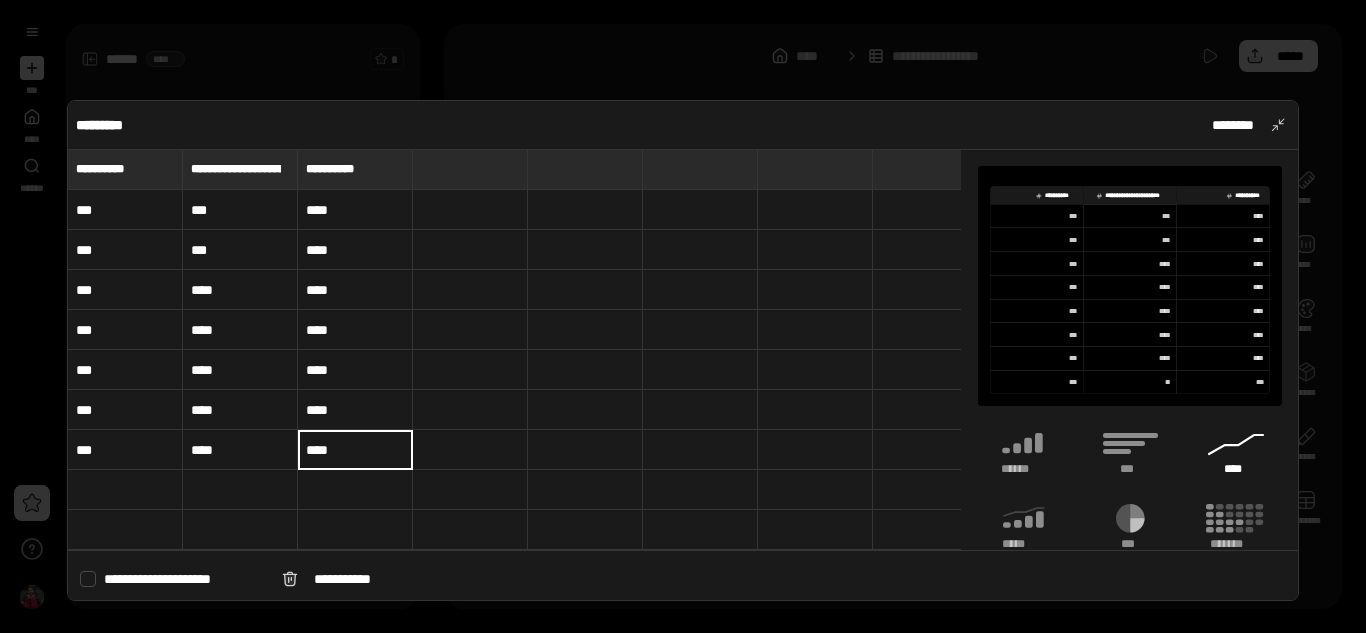click 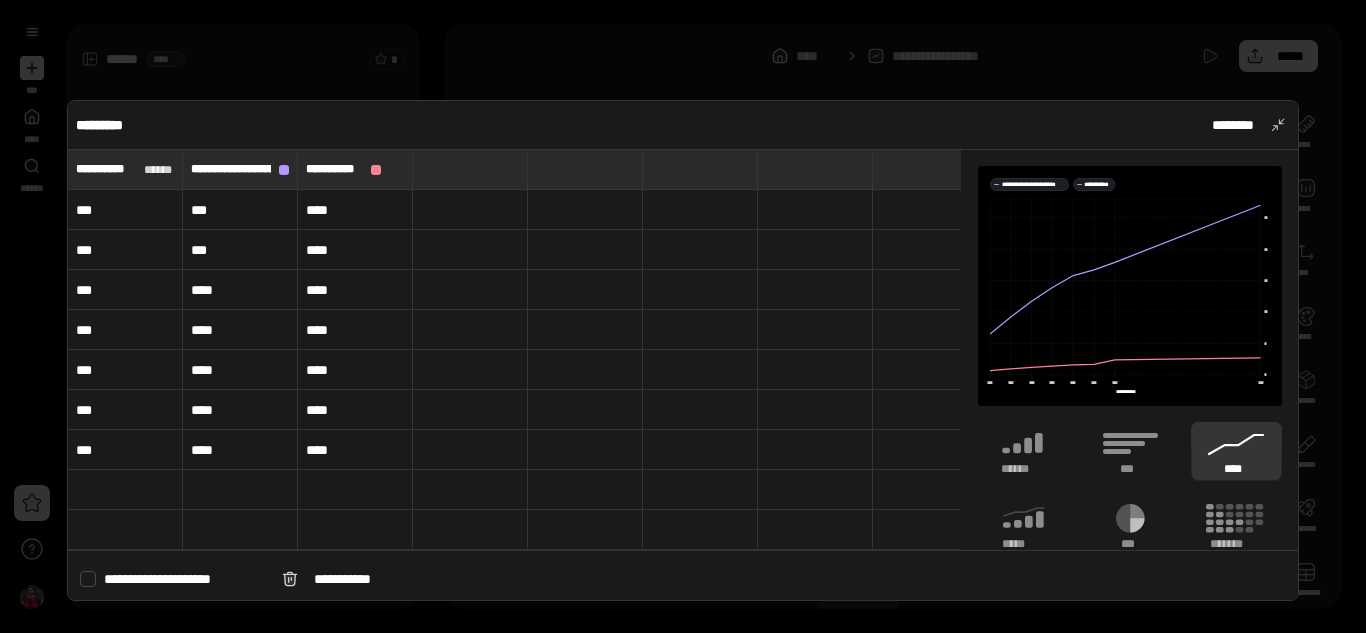 type on "****" 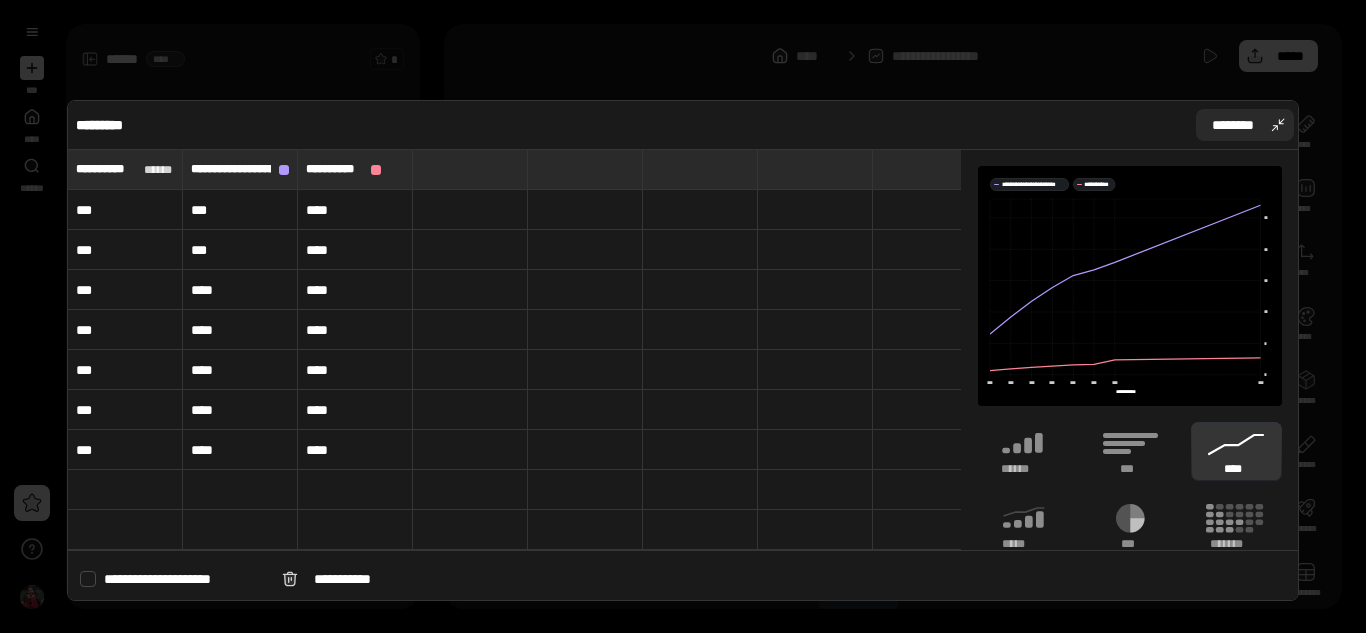 click on "********" at bounding box center (1245, 125) 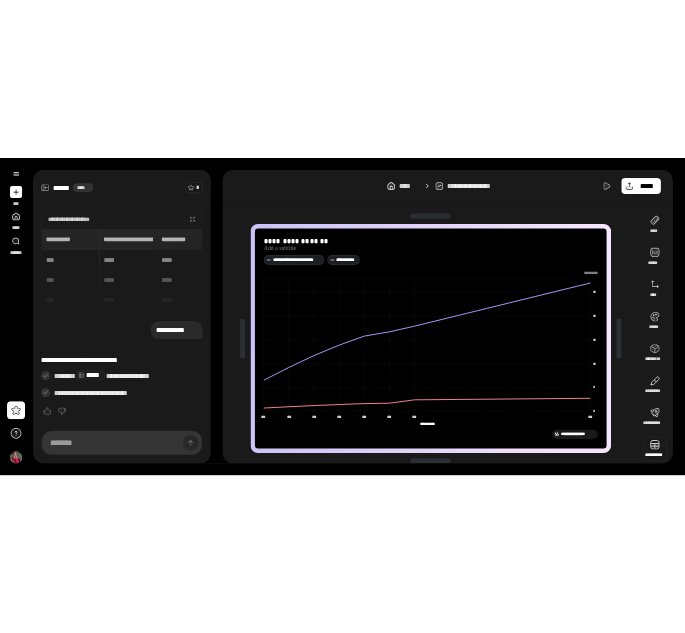 scroll, scrollTop: 19, scrollLeft: 0, axis: vertical 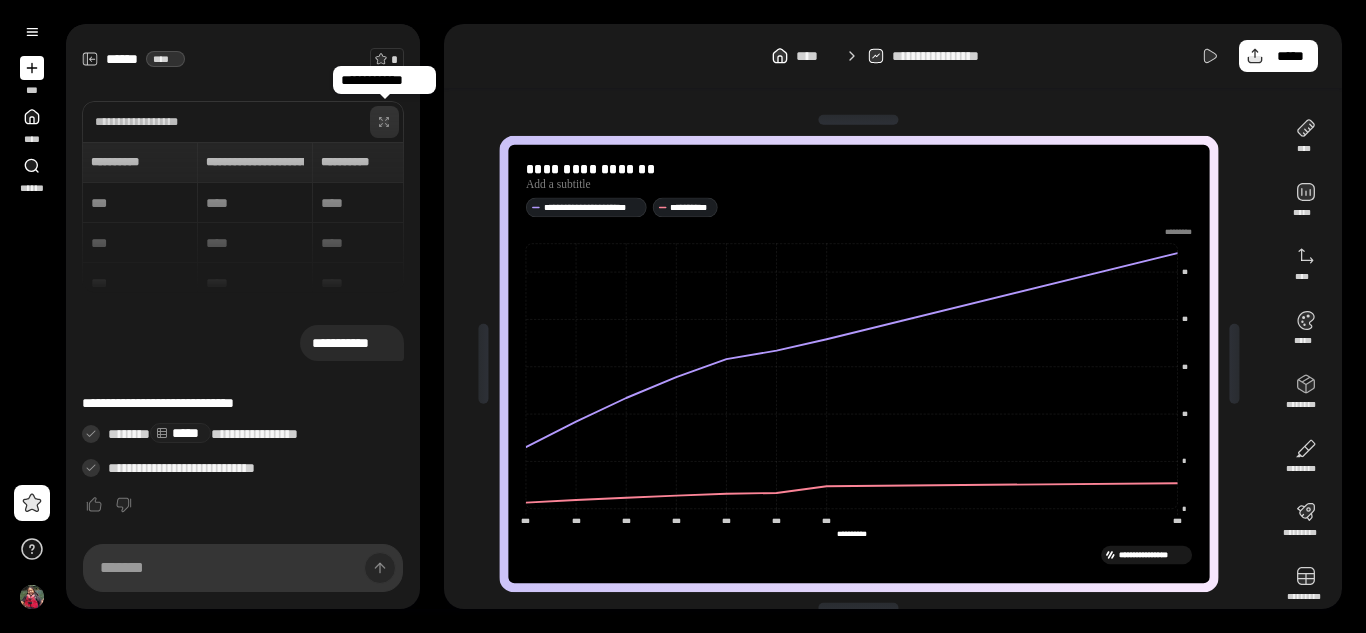 click 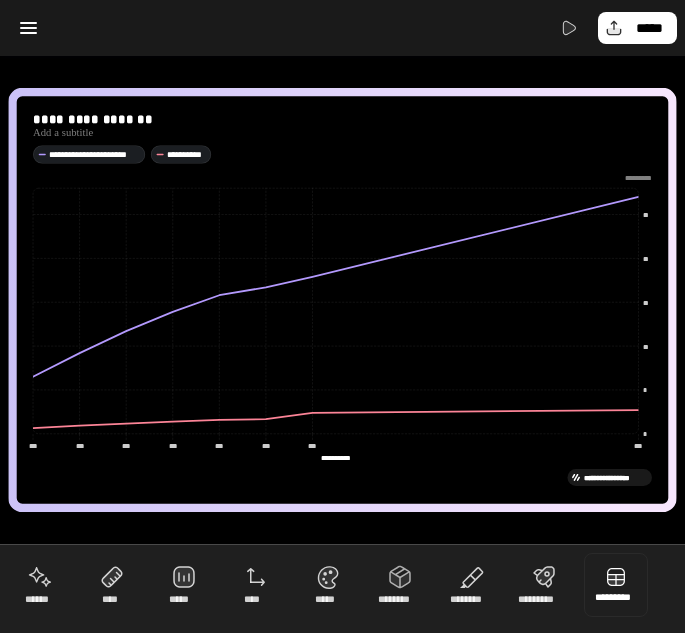 click at bounding box center (616, 585) 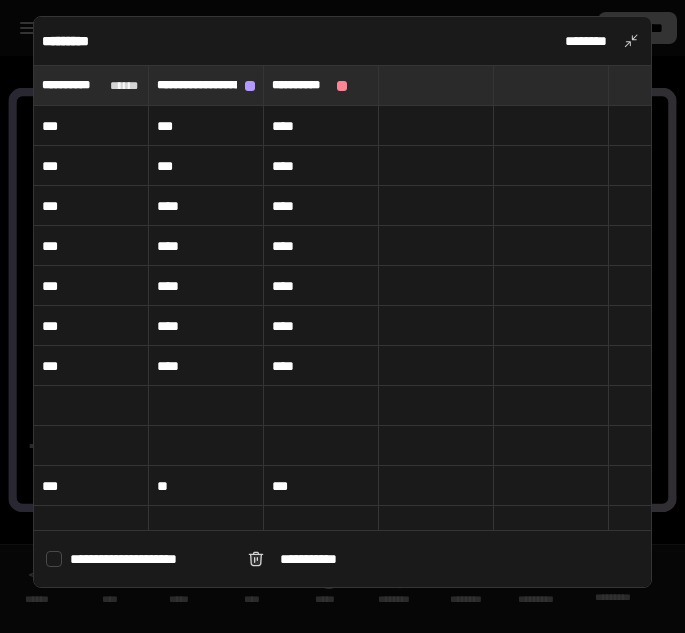 click on "***" at bounding box center [91, 486] 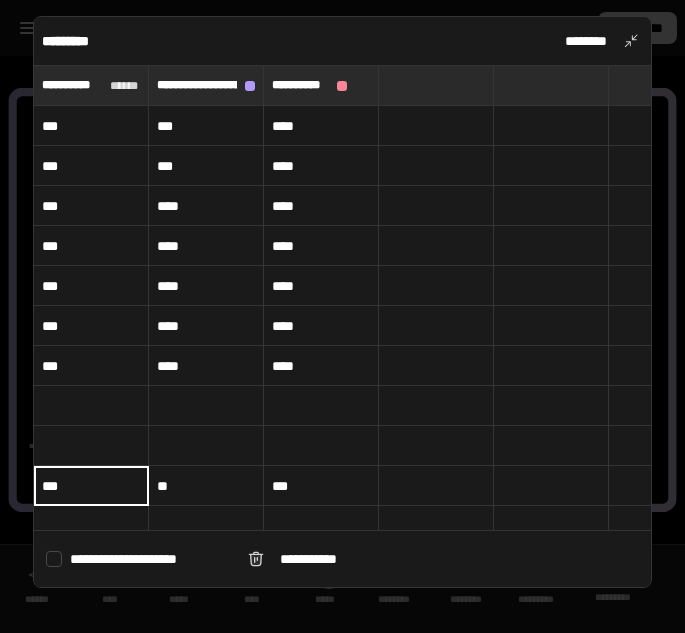 type 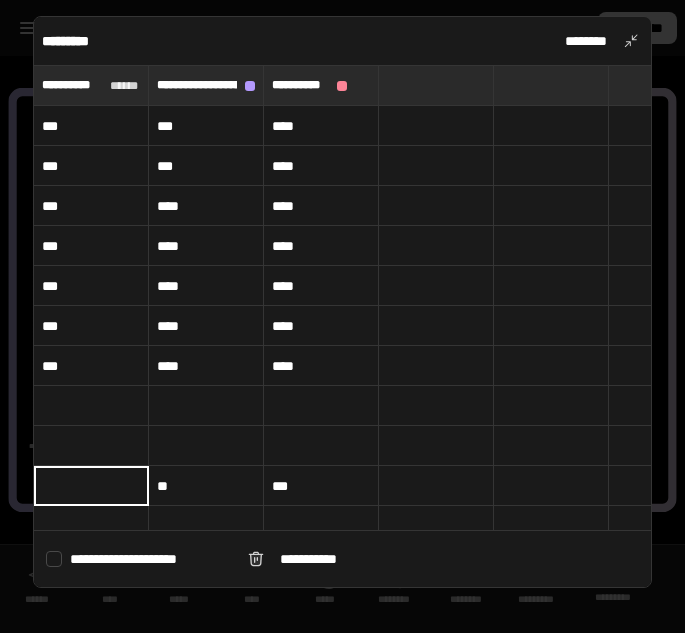 click on "**" at bounding box center (206, 486) 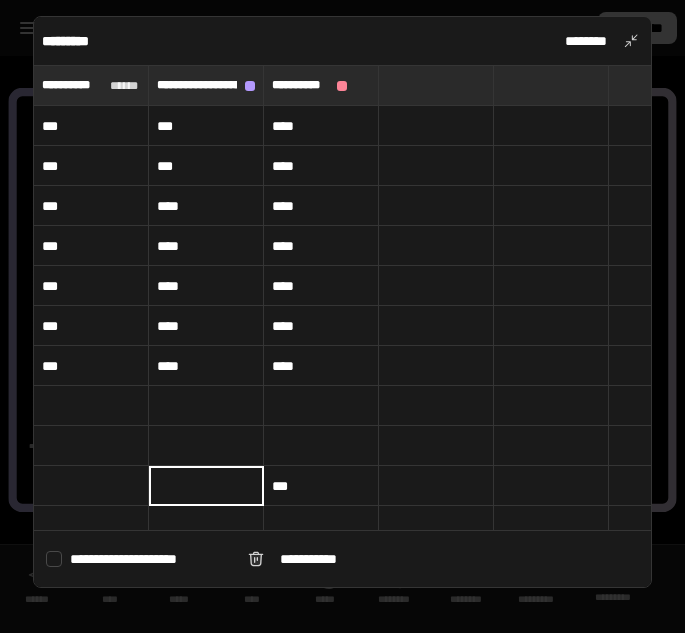 type 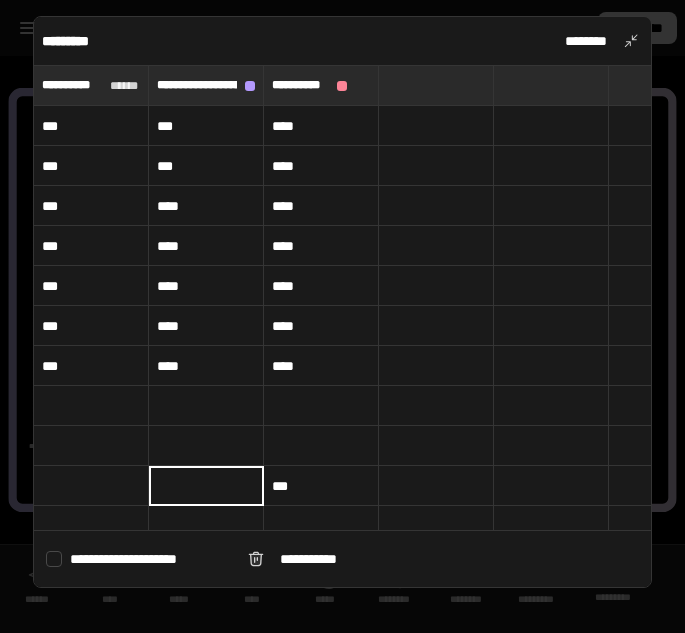 click on "***" at bounding box center [321, 486] 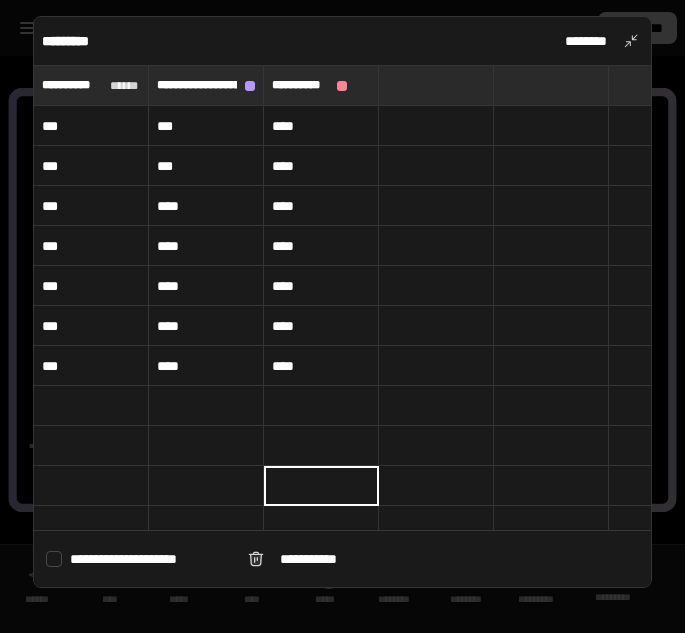 type 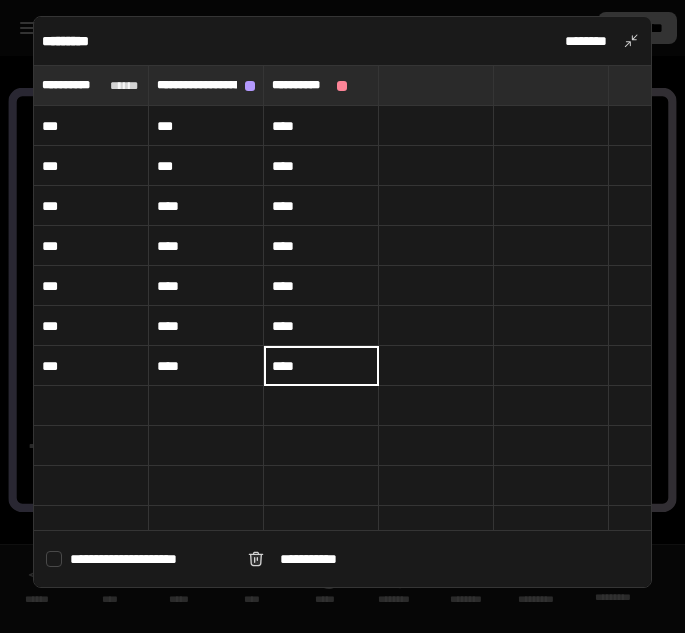 type on "****" 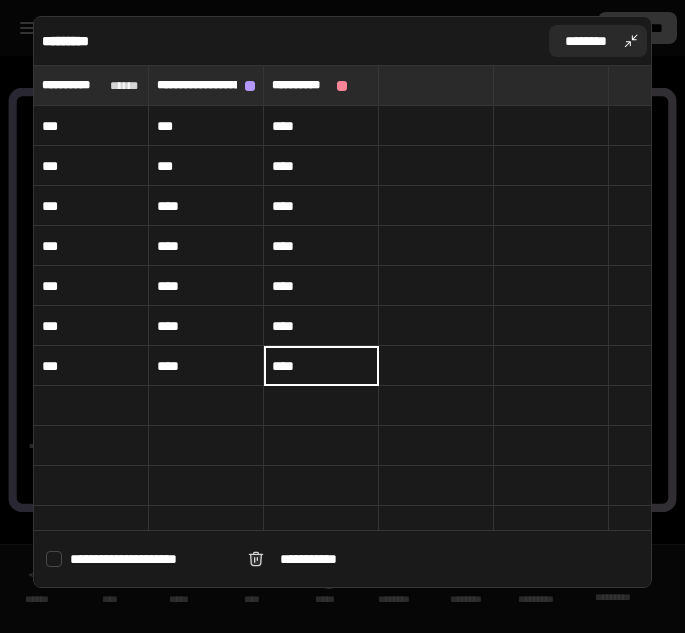 click on "********" at bounding box center [586, 41] 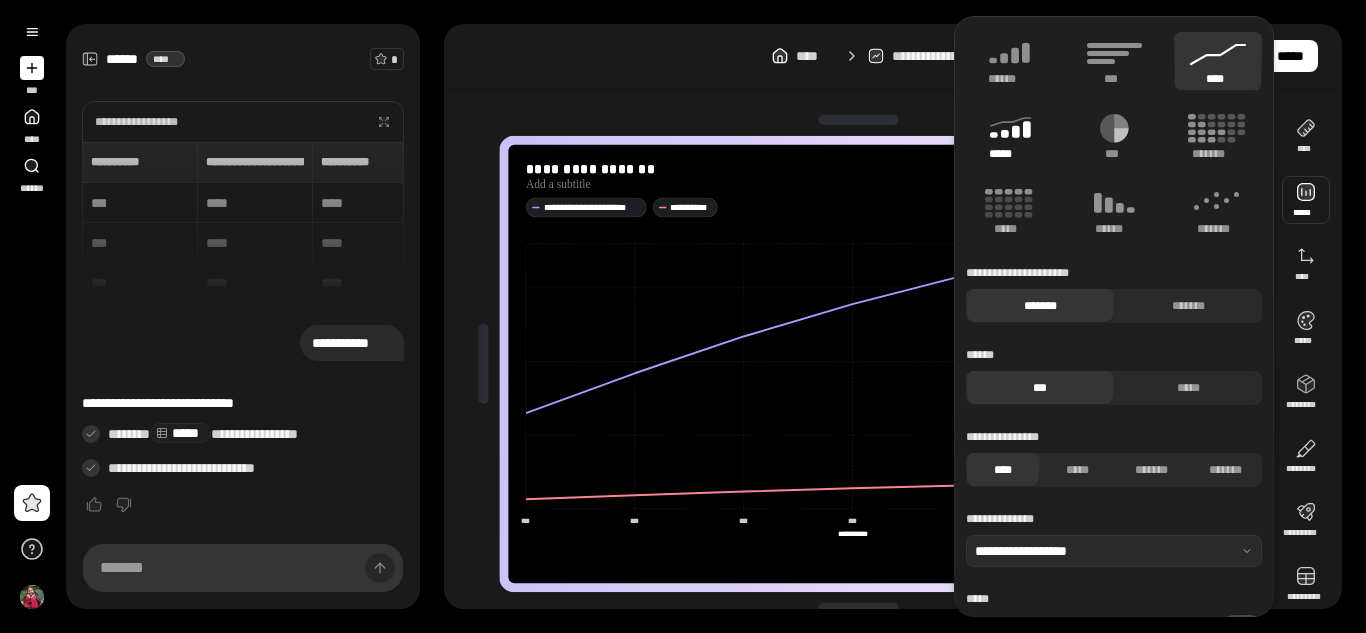 click 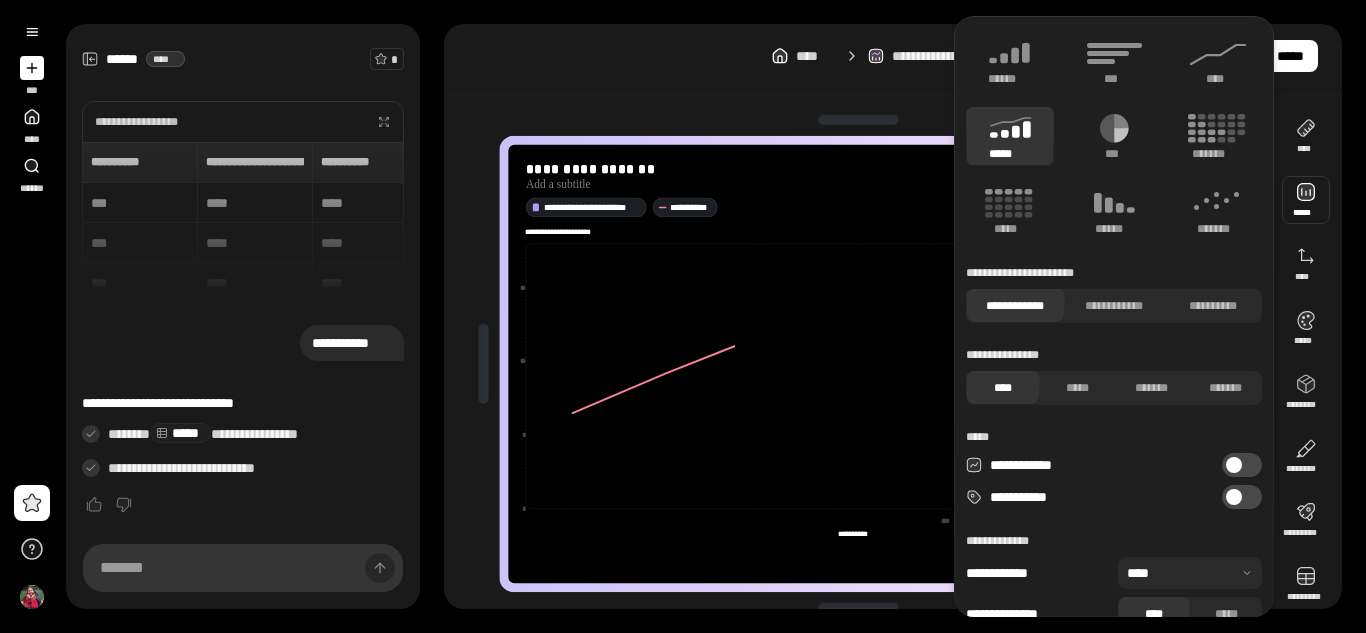 type on "**********" 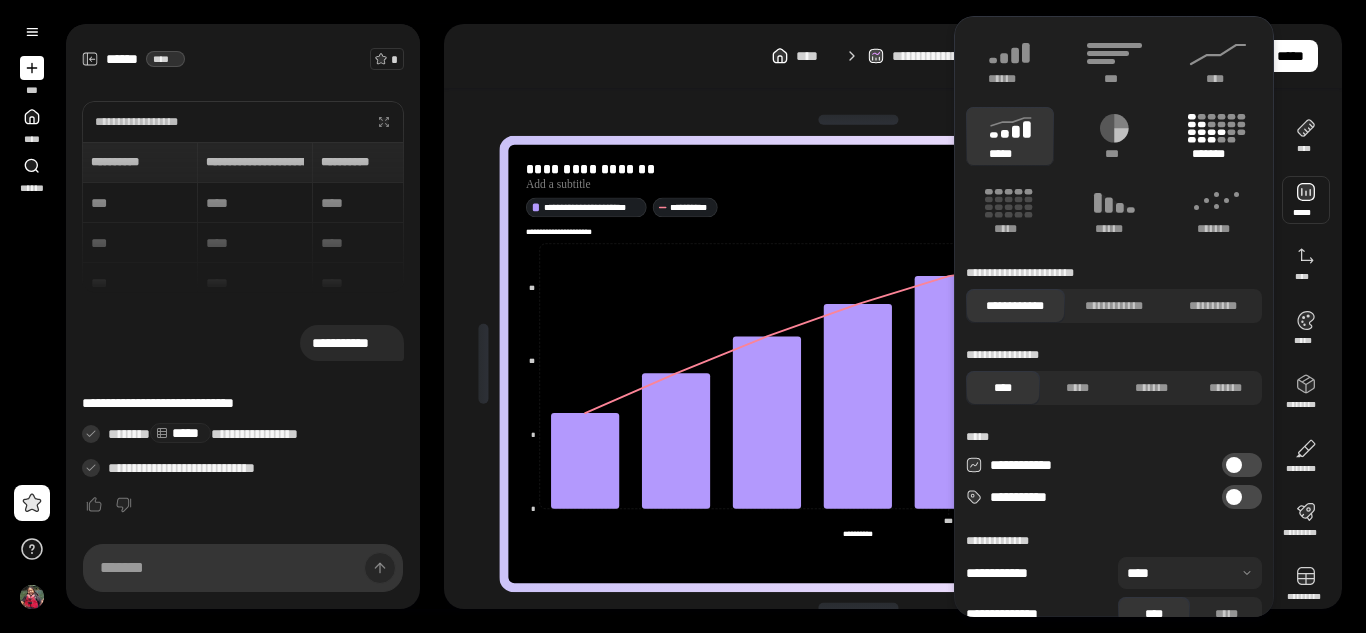 click on "*******" at bounding box center [1218, 154] 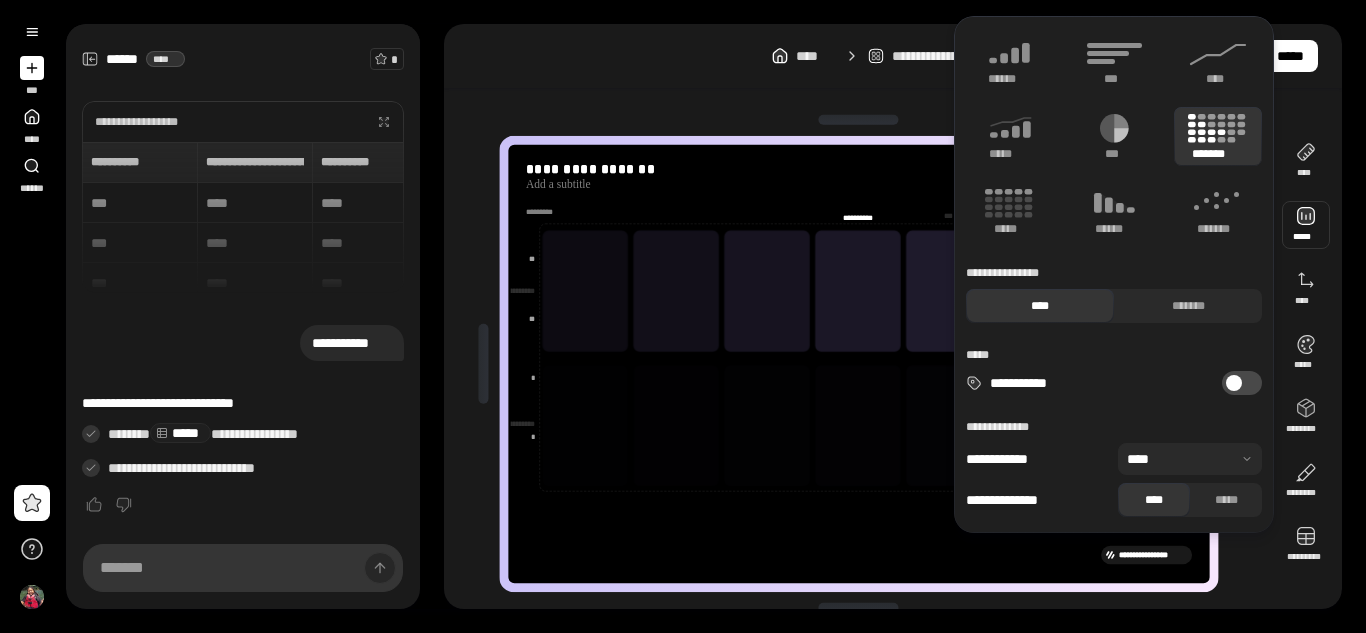 type 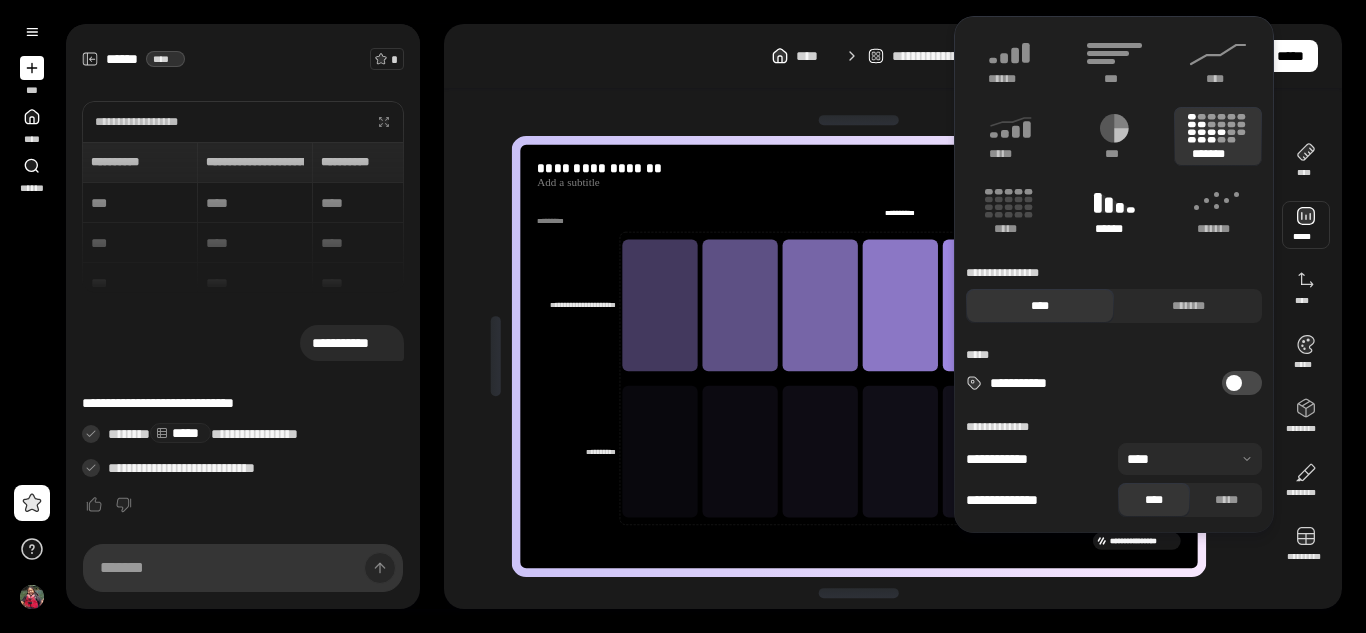 click on "******" at bounding box center (1114, 229) 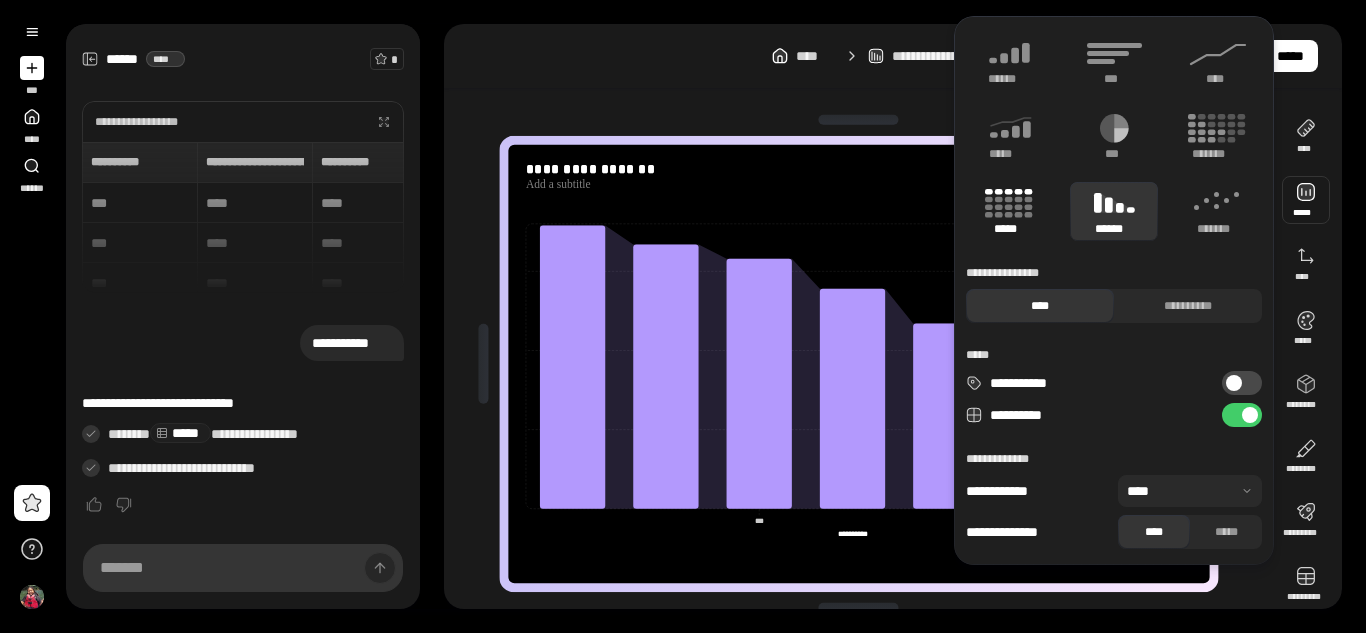click on "*****" at bounding box center [1010, 211] 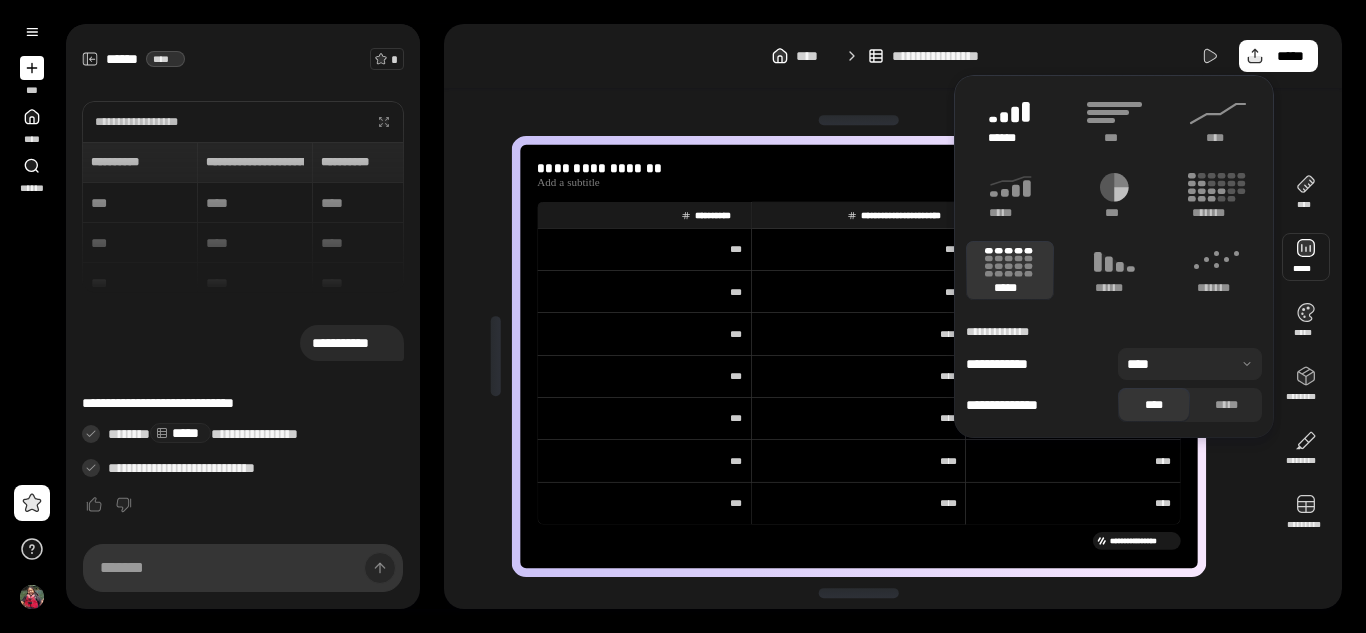 click on "******" at bounding box center (1010, 120) 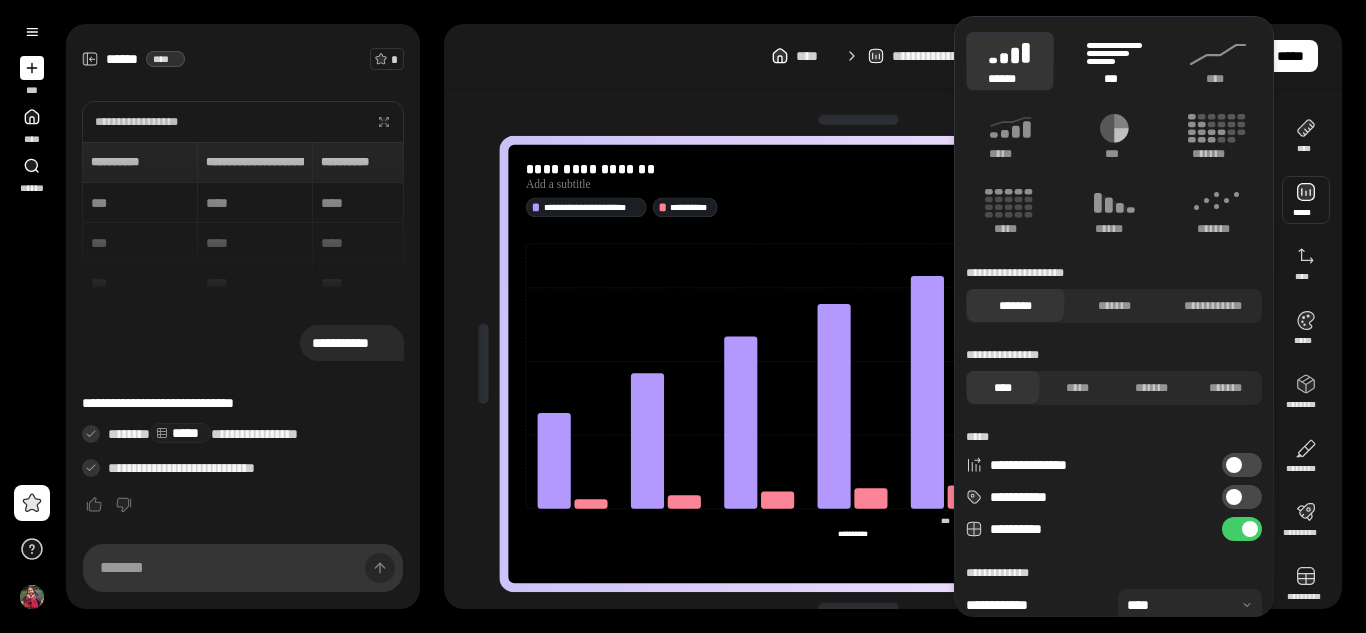click 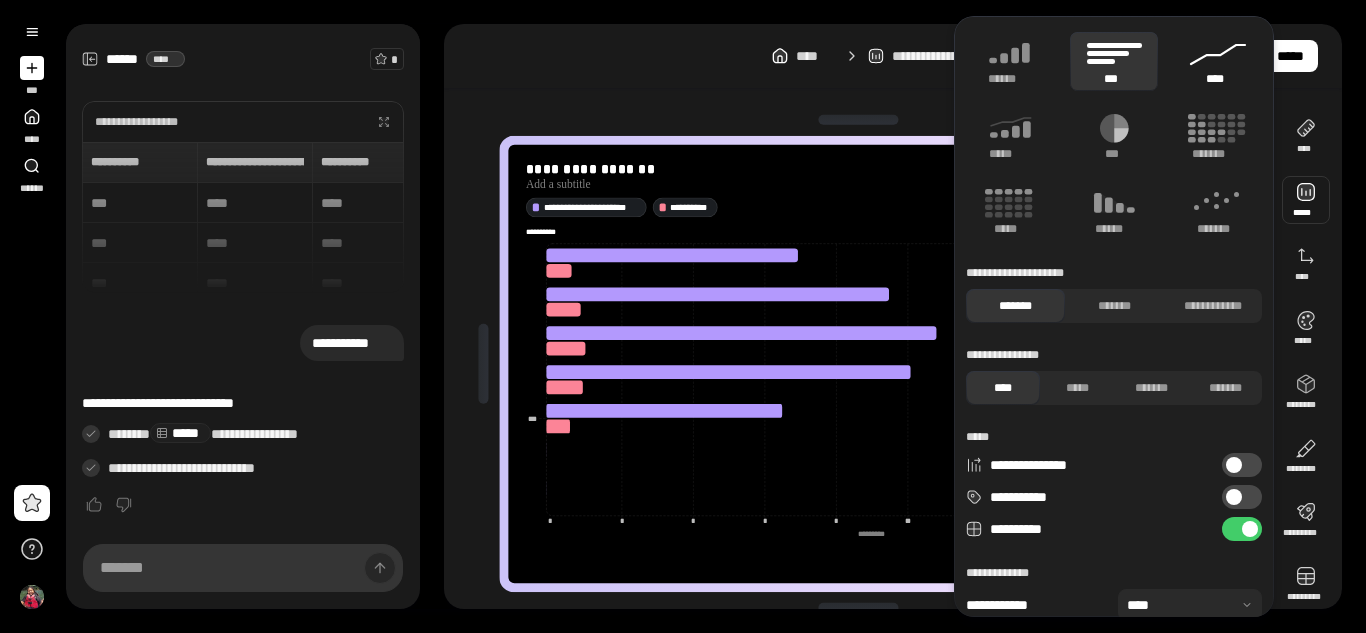 click 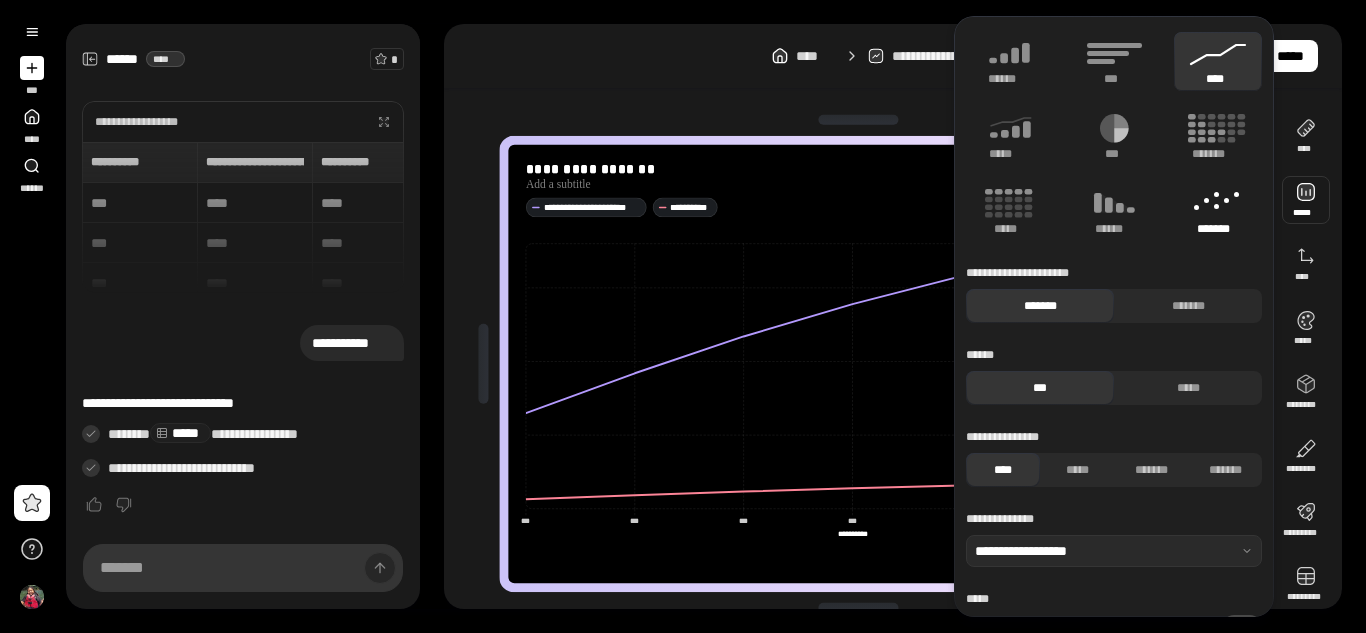 click 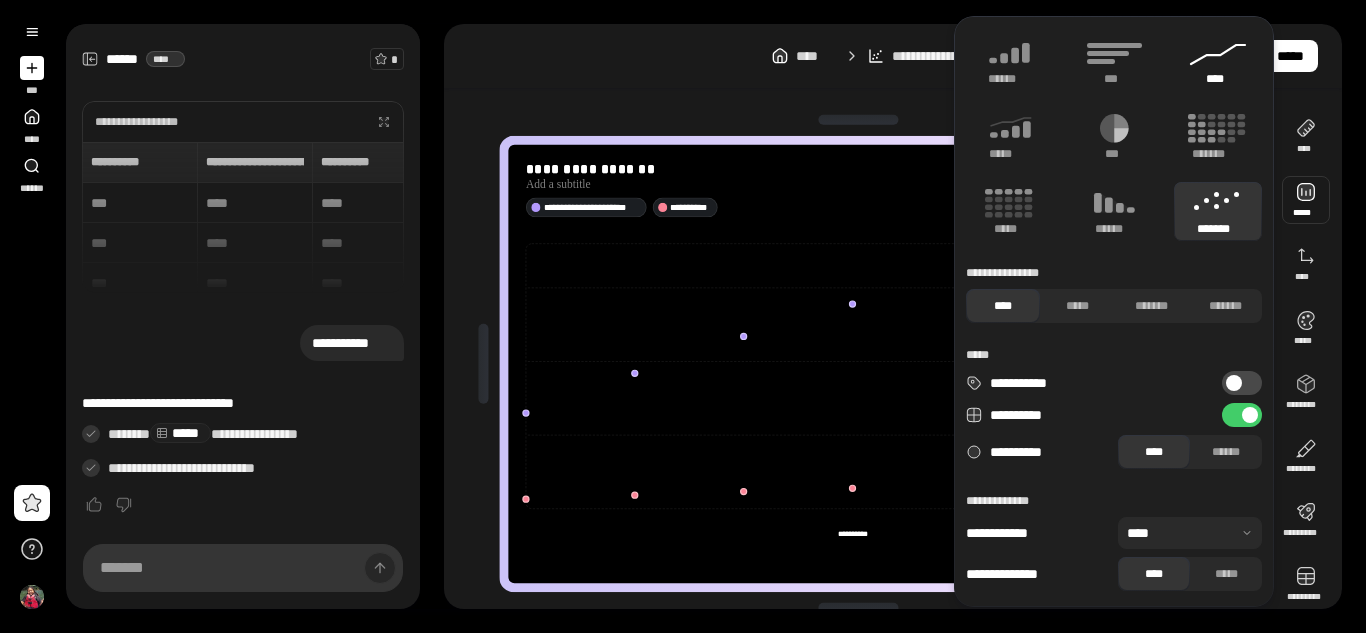 click 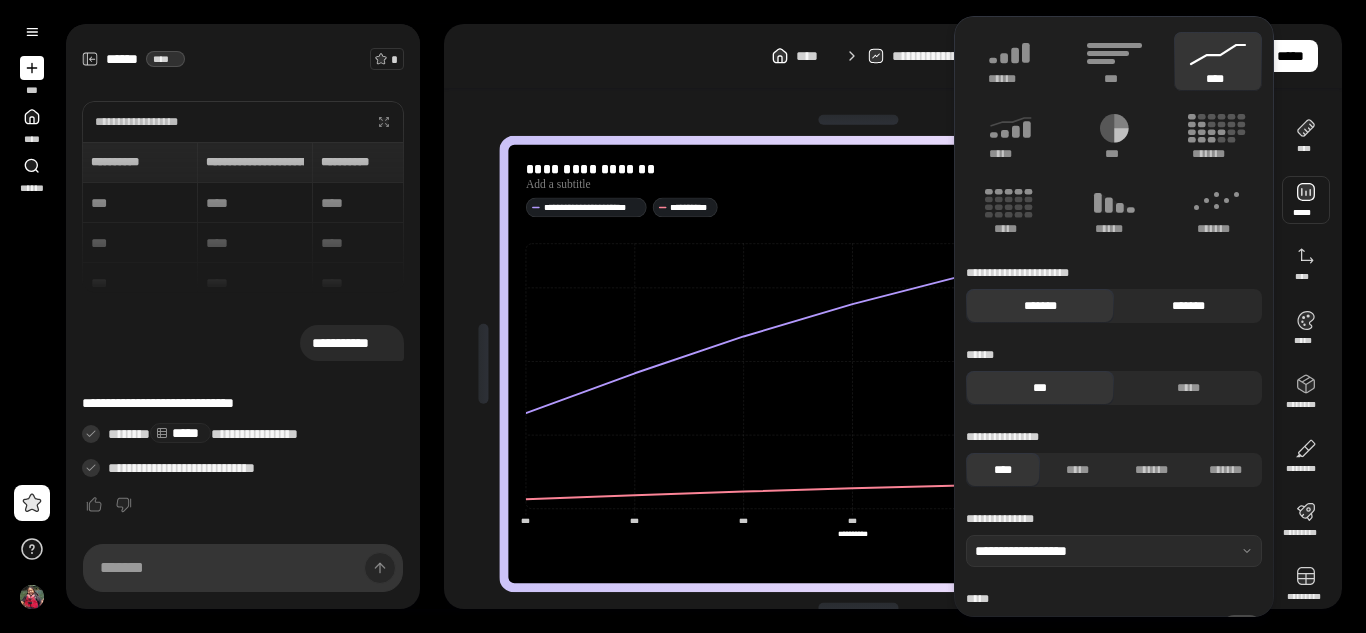 click on "*******" at bounding box center [1188, 306] 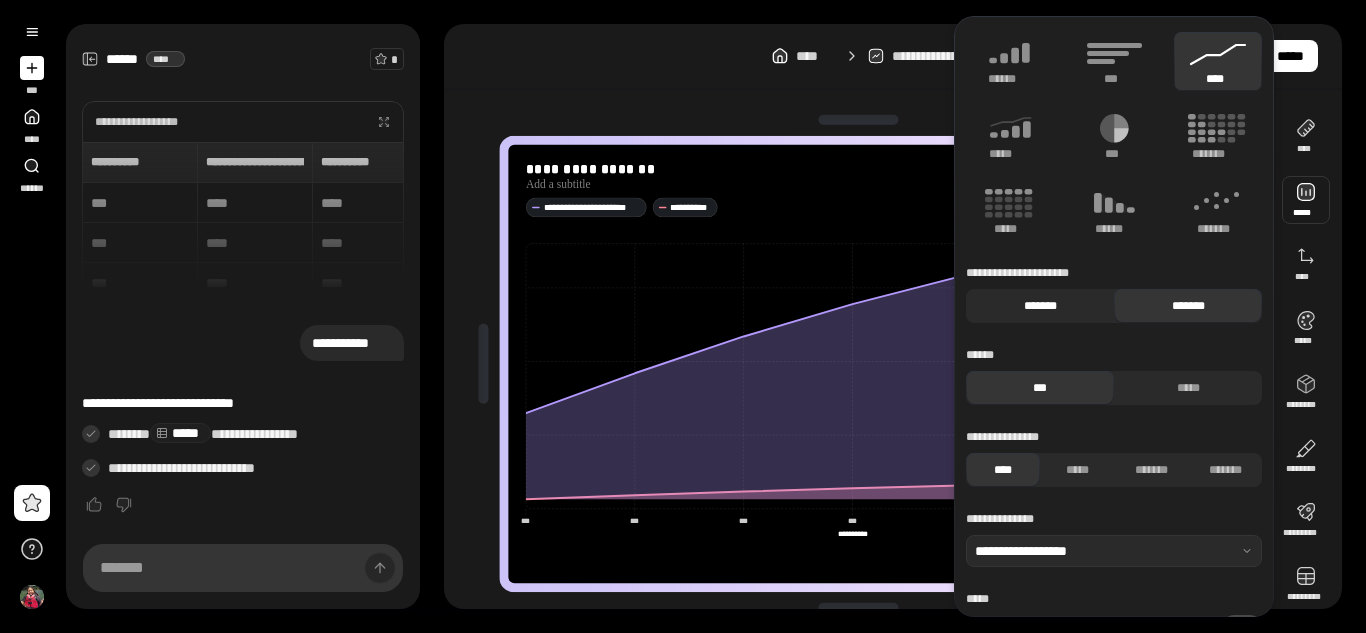 click on "*******" at bounding box center [1040, 306] 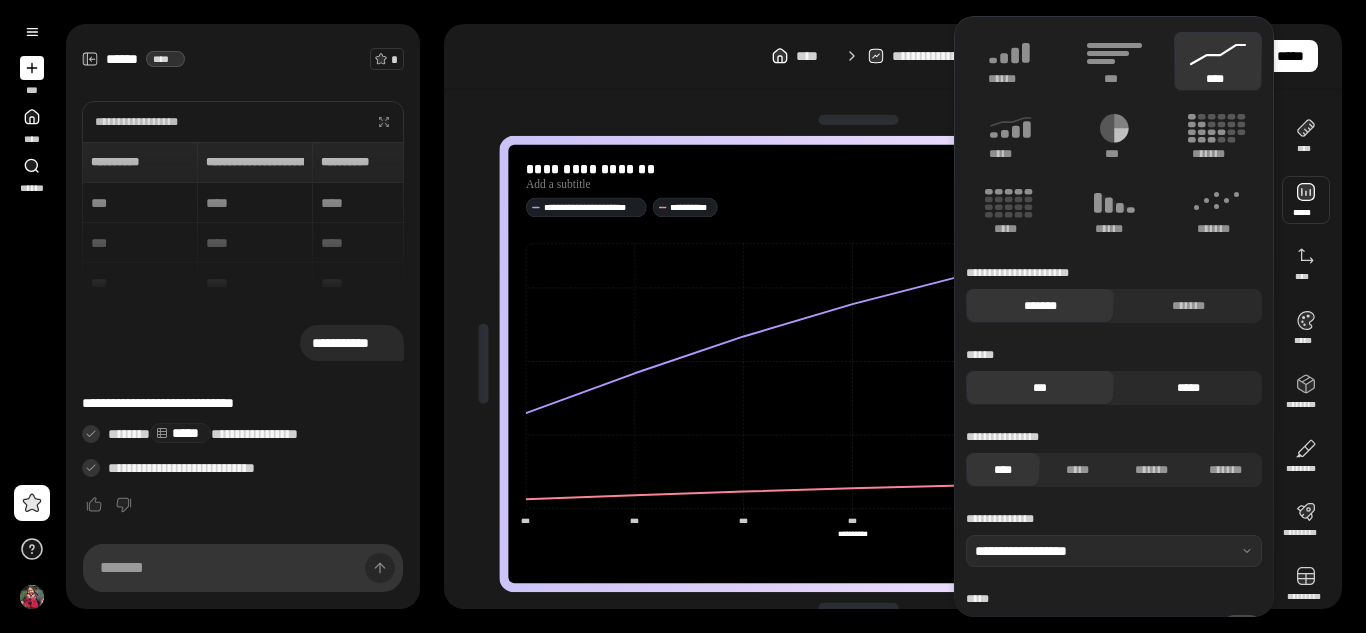 click on "*****" at bounding box center [1188, 388] 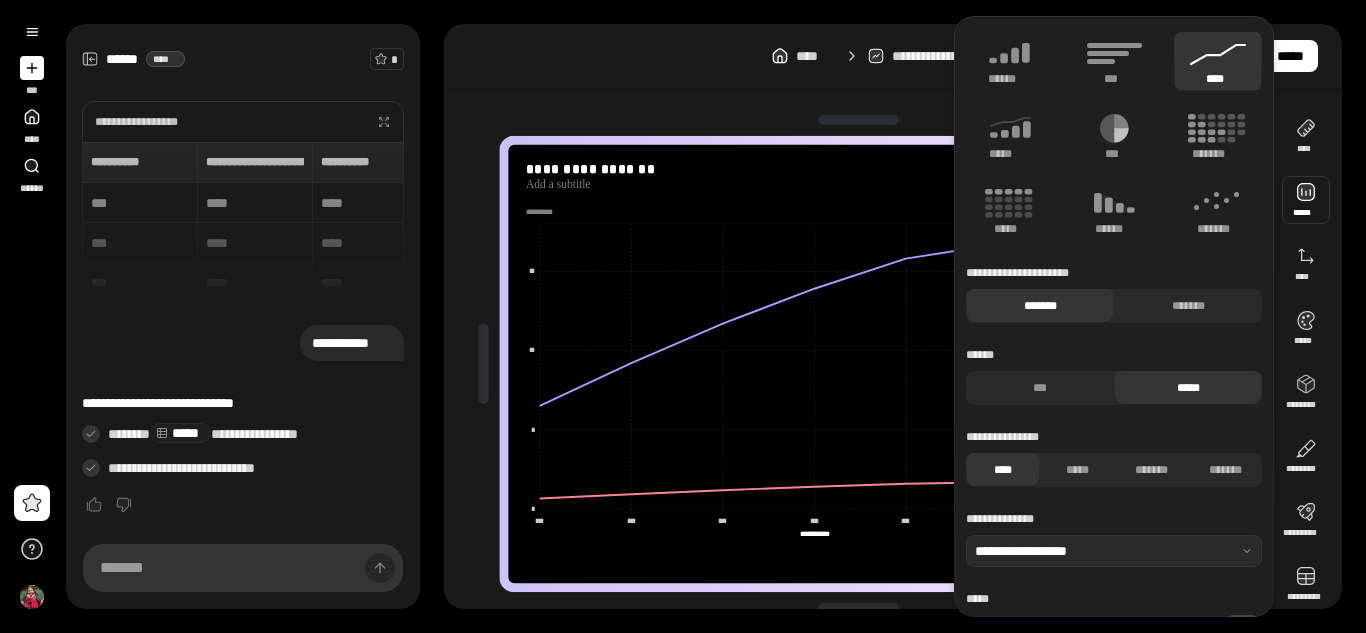 click on "*****" at bounding box center [1188, 388] 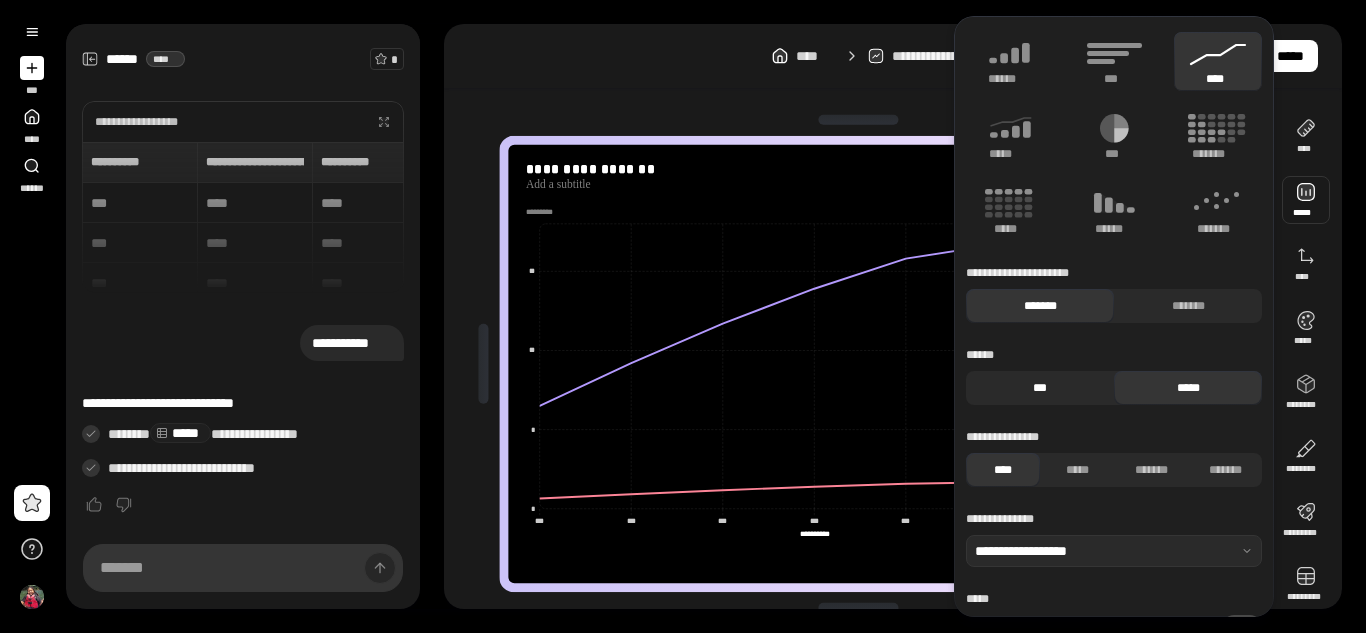 click on "***" at bounding box center [1040, 388] 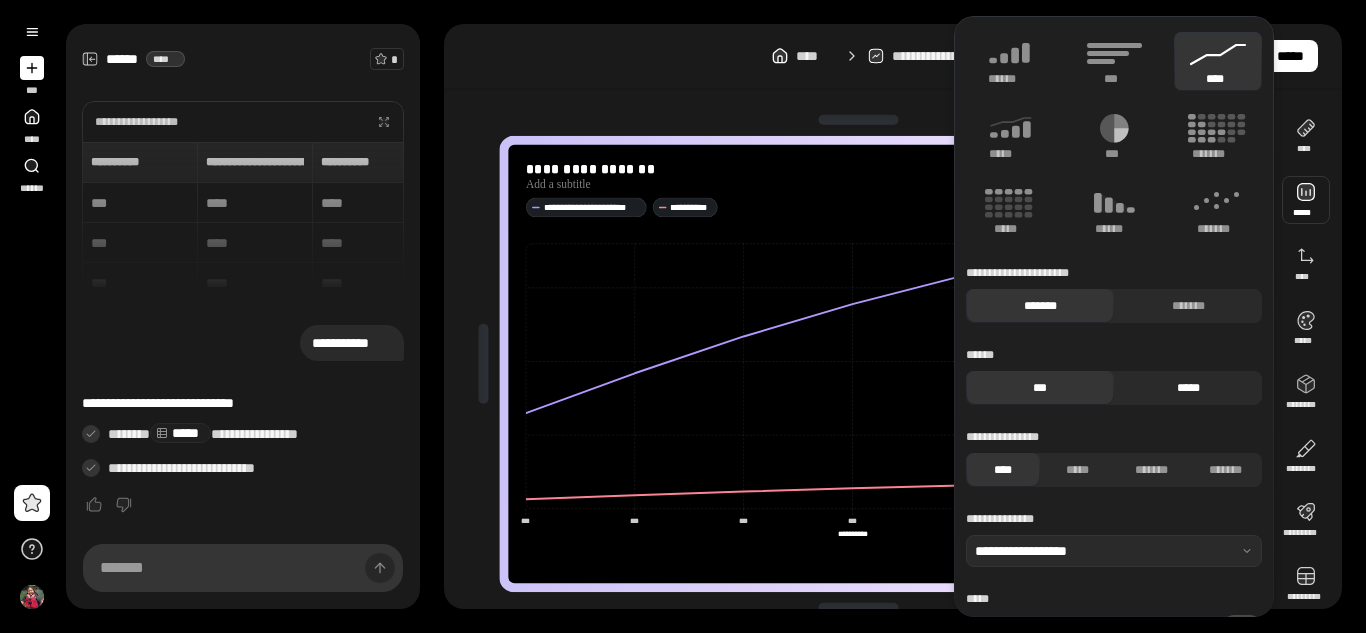 click on "*****" at bounding box center [1188, 388] 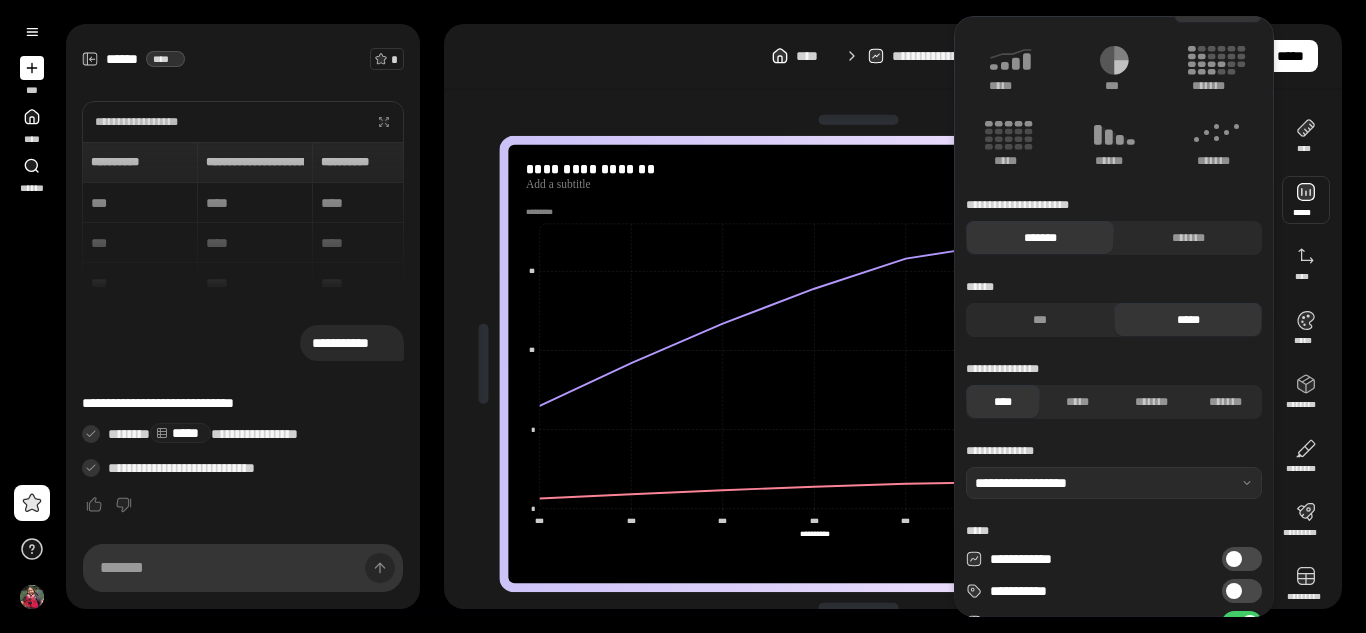scroll, scrollTop: 73, scrollLeft: 0, axis: vertical 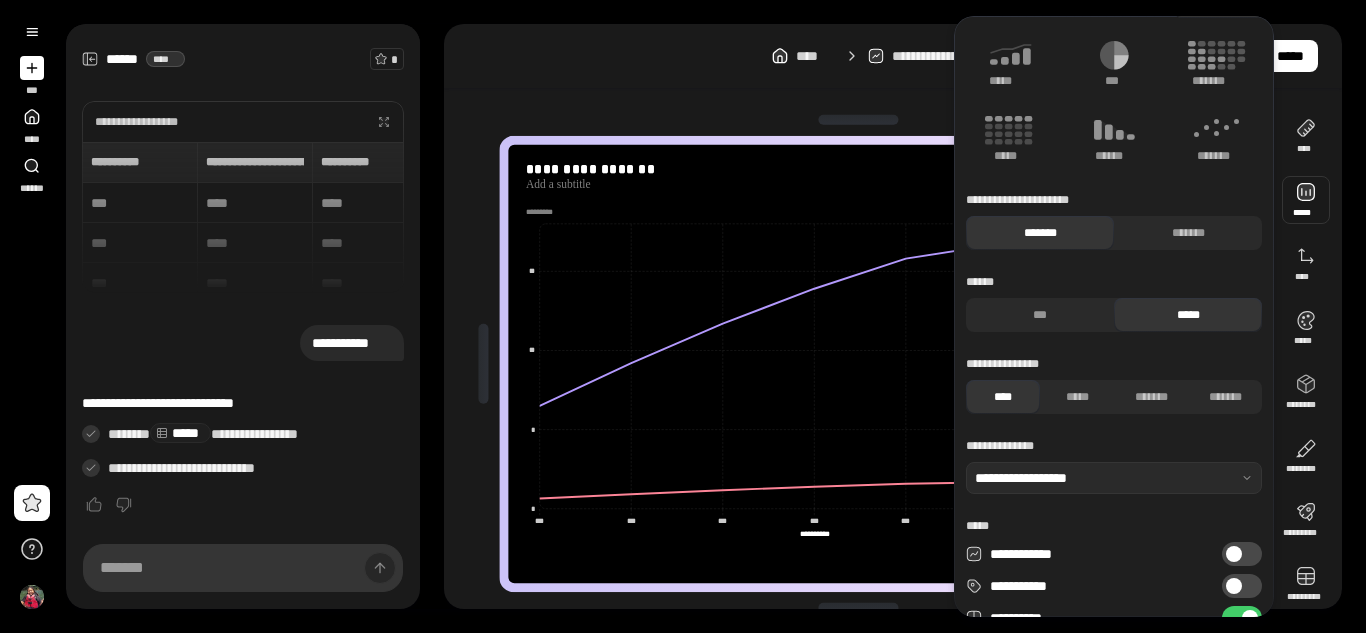 click on "**********" at bounding box center [1114, 376] 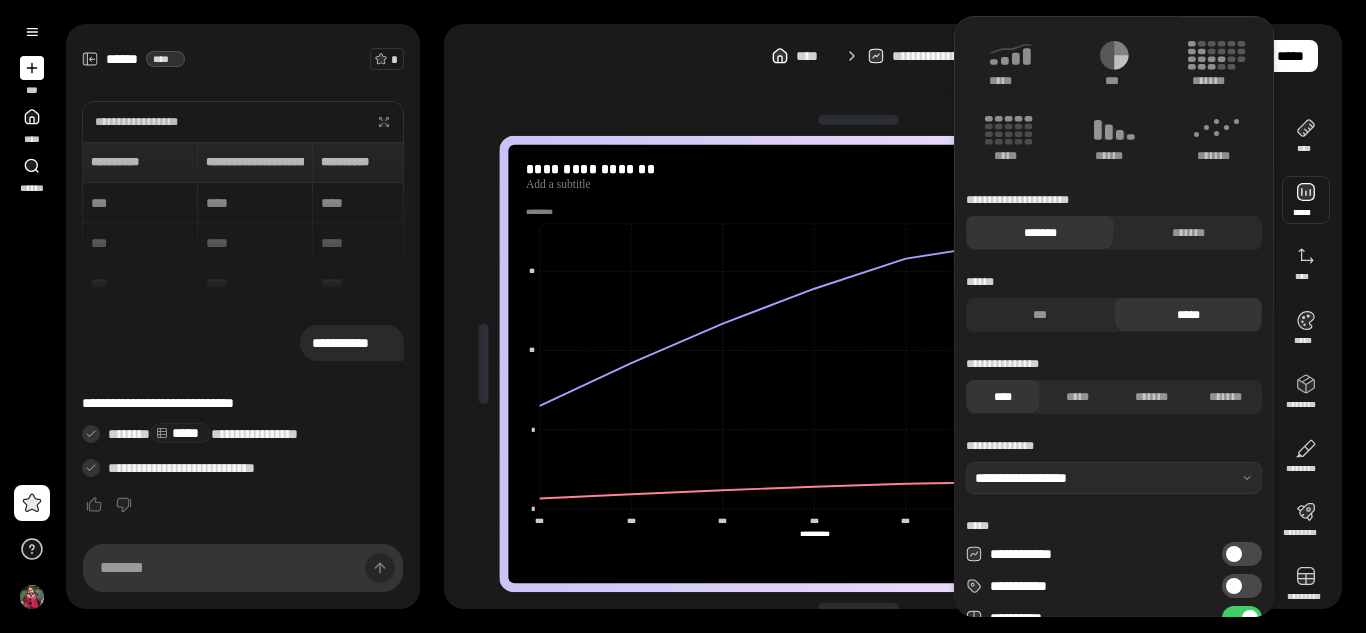 click on "**********" at bounding box center [893, 316] 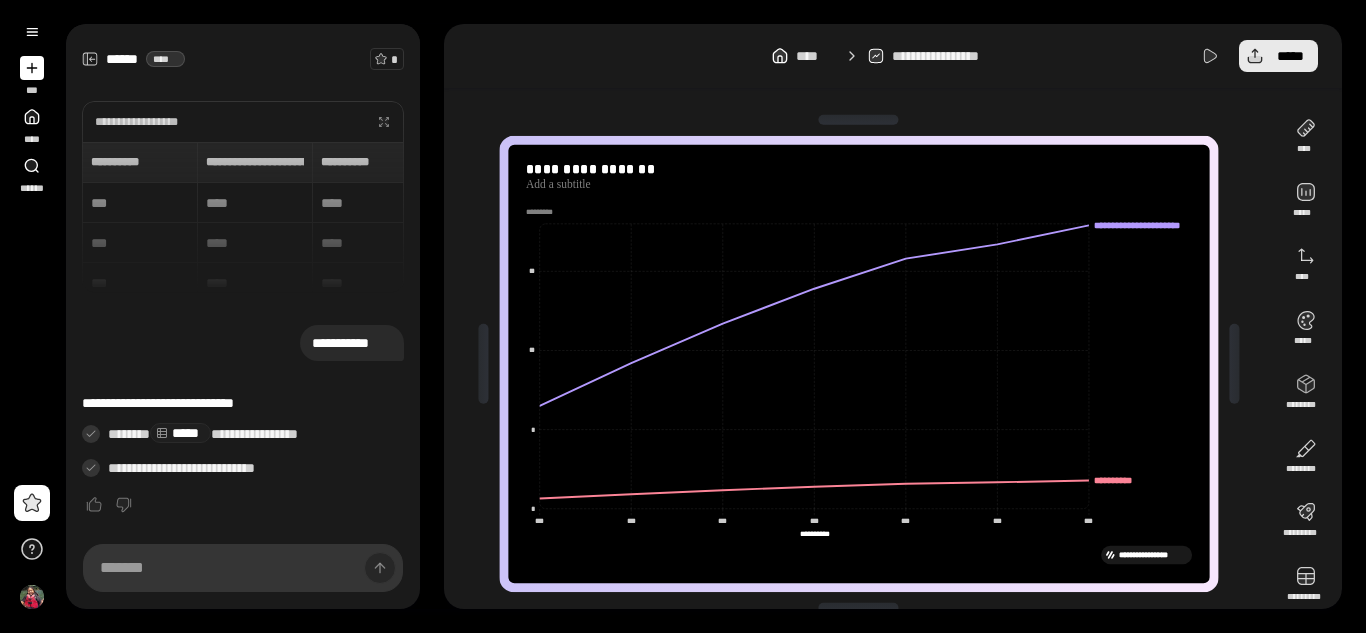click on "*****" at bounding box center [1278, 56] 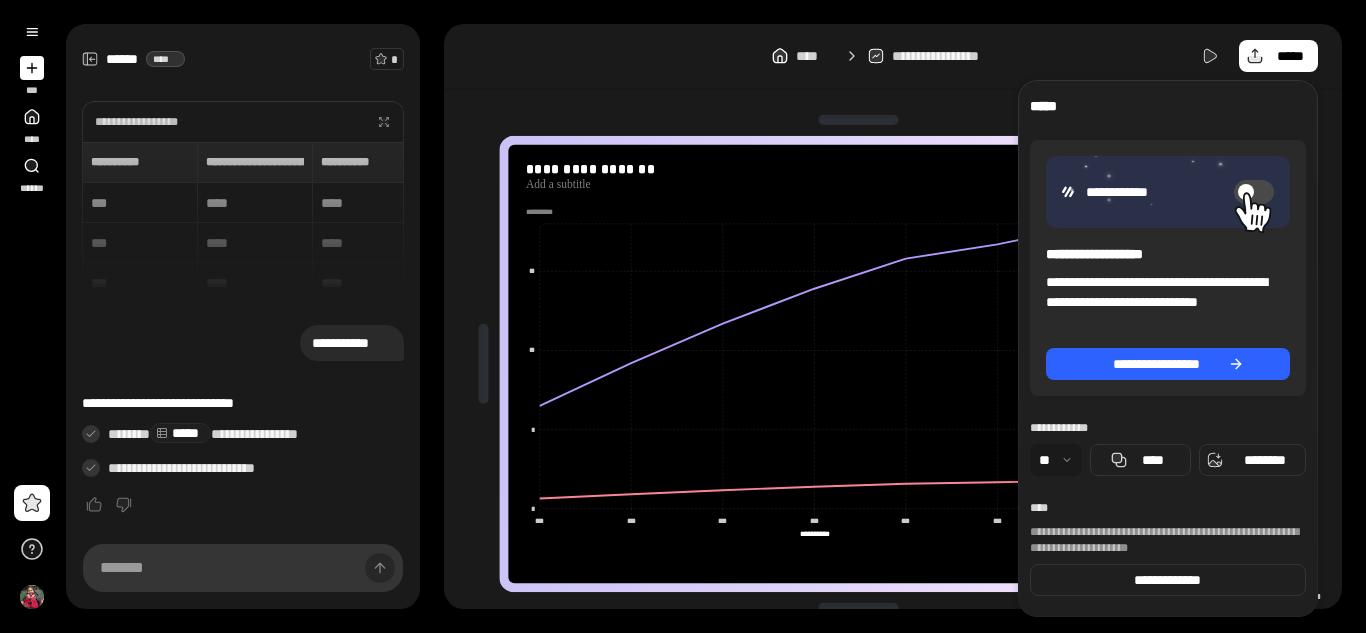 click on "**********" at bounding box center [893, 56] 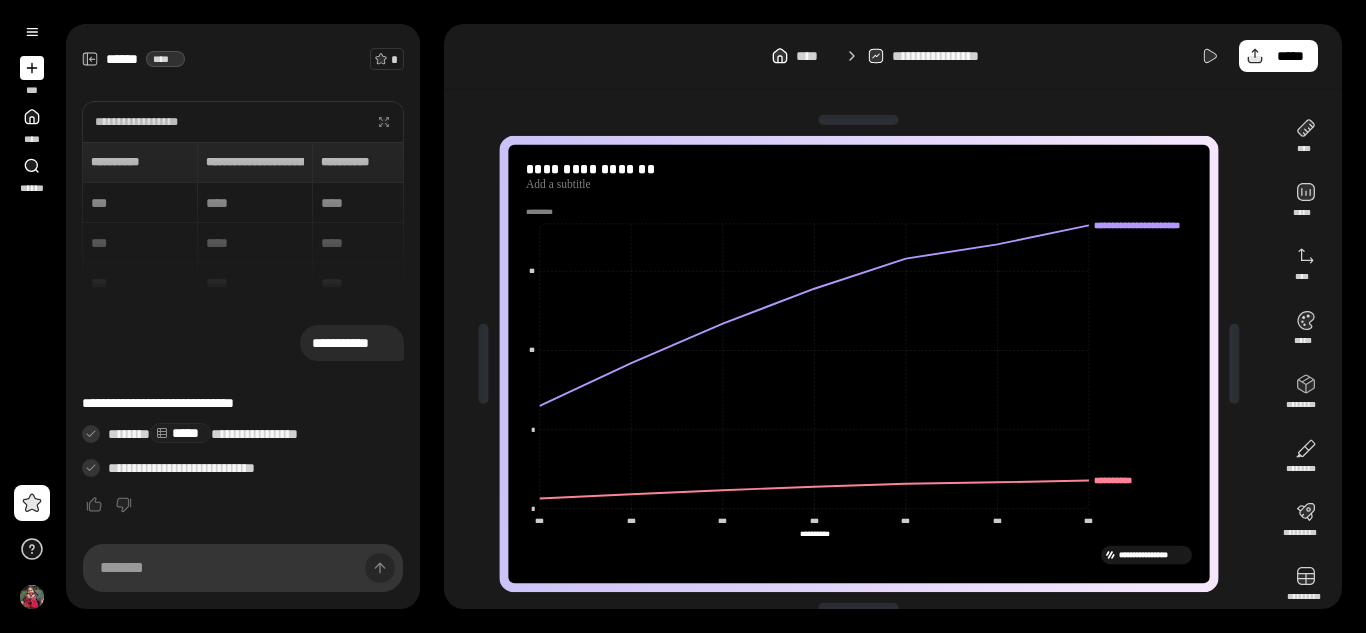 scroll, scrollTop: 19, scrollLeft: 0, axis: vertical 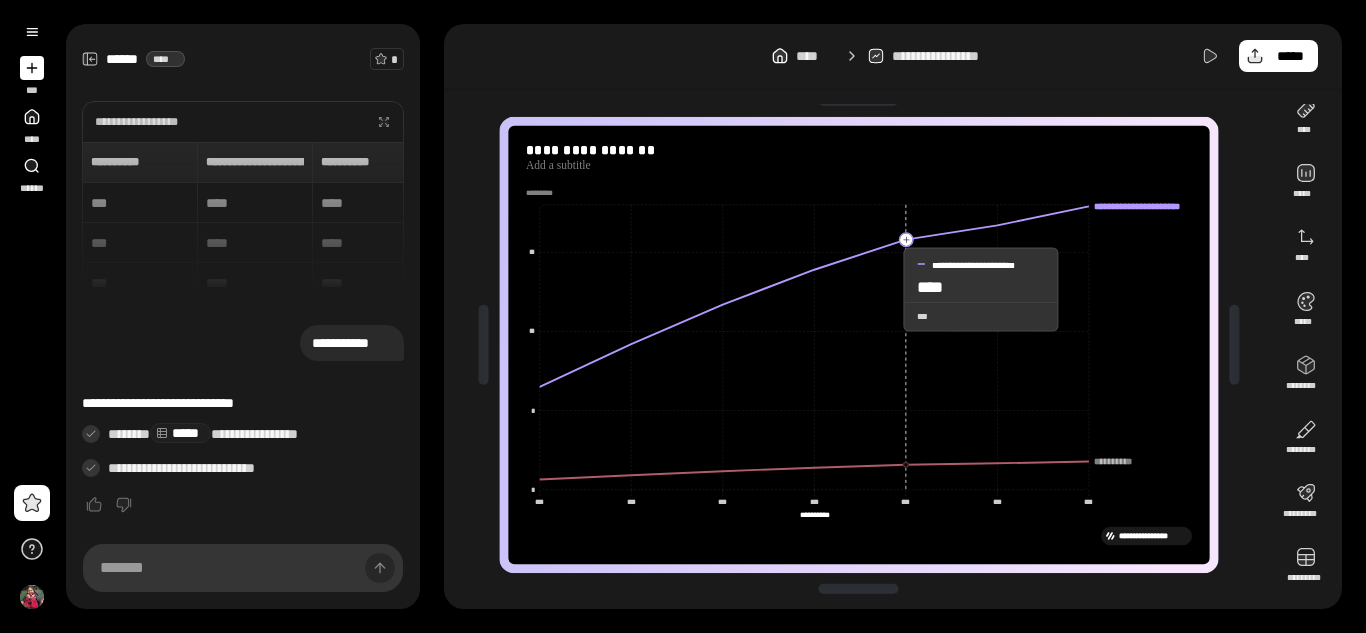 click 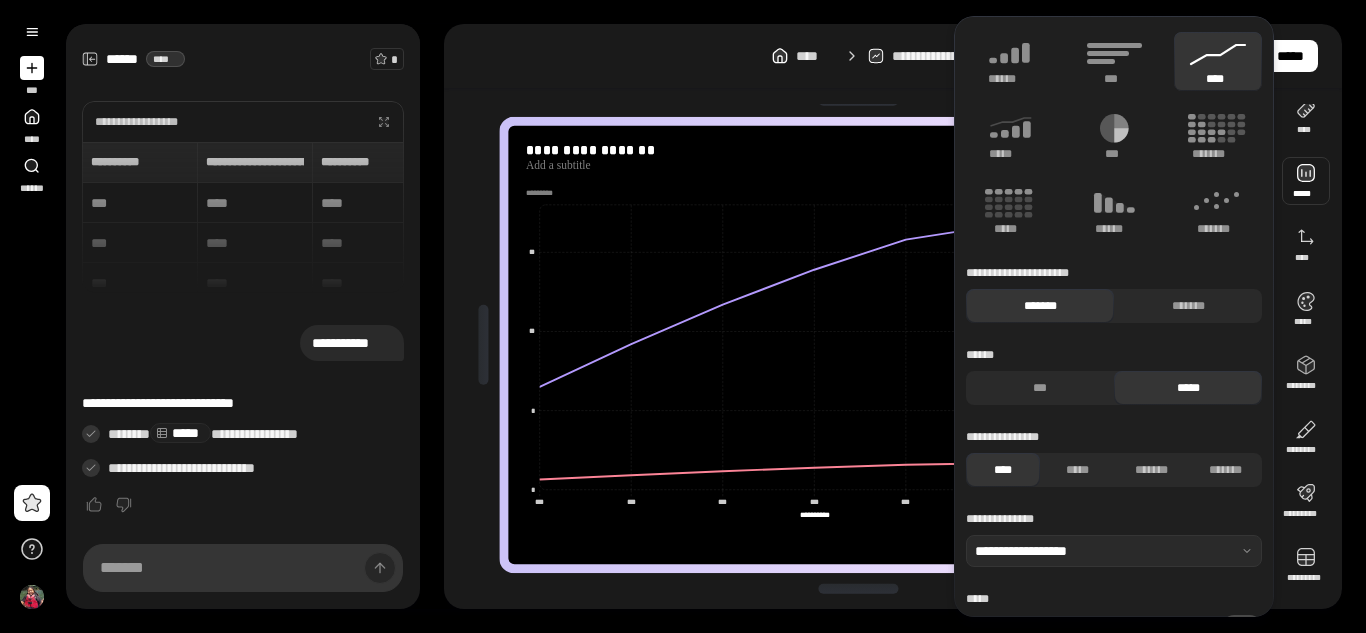 click on "**********" at bounding box center (683, 316) 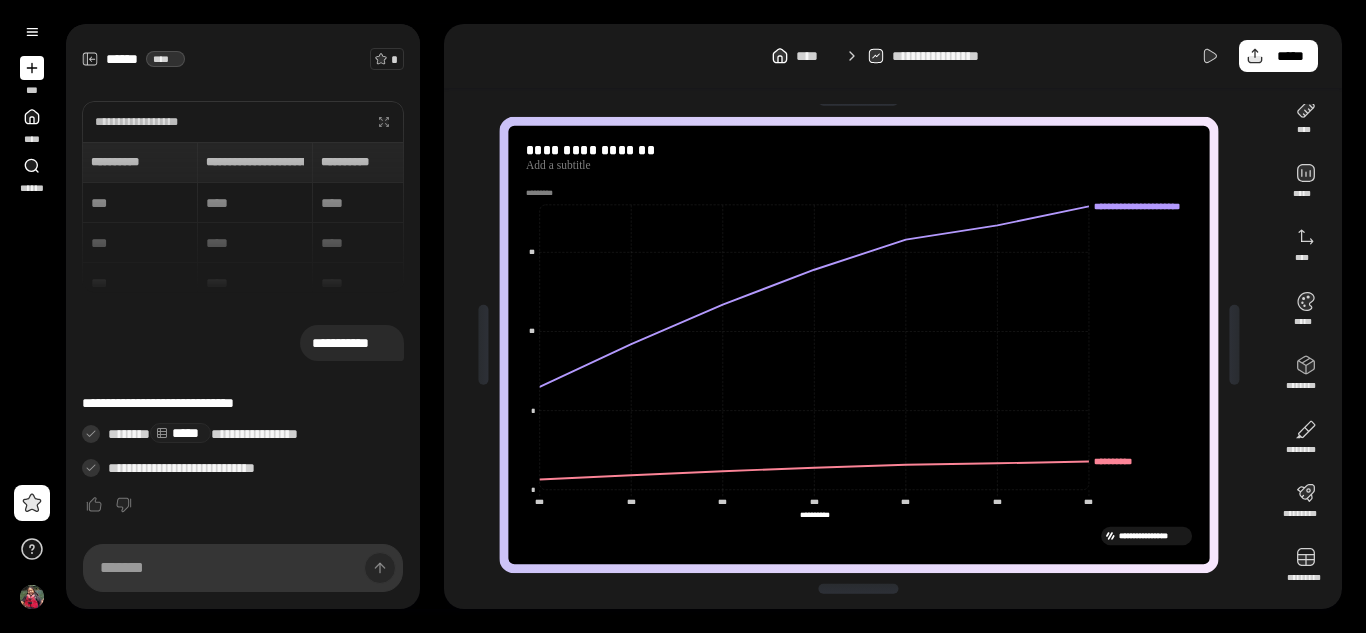 click on "**********" at bounding box center [859, 345] 